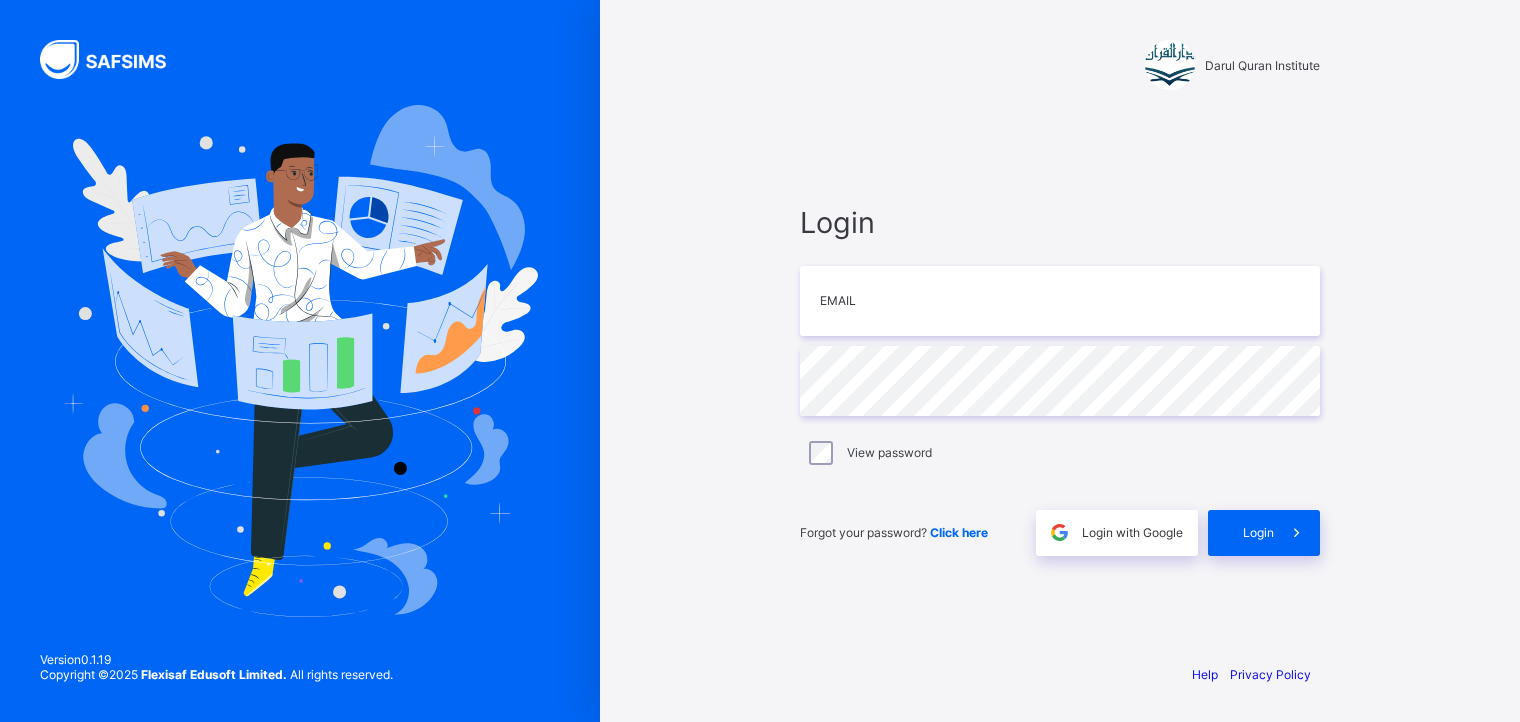 scroll, scrollTop: 0, scrollLeft: 0, axis: both 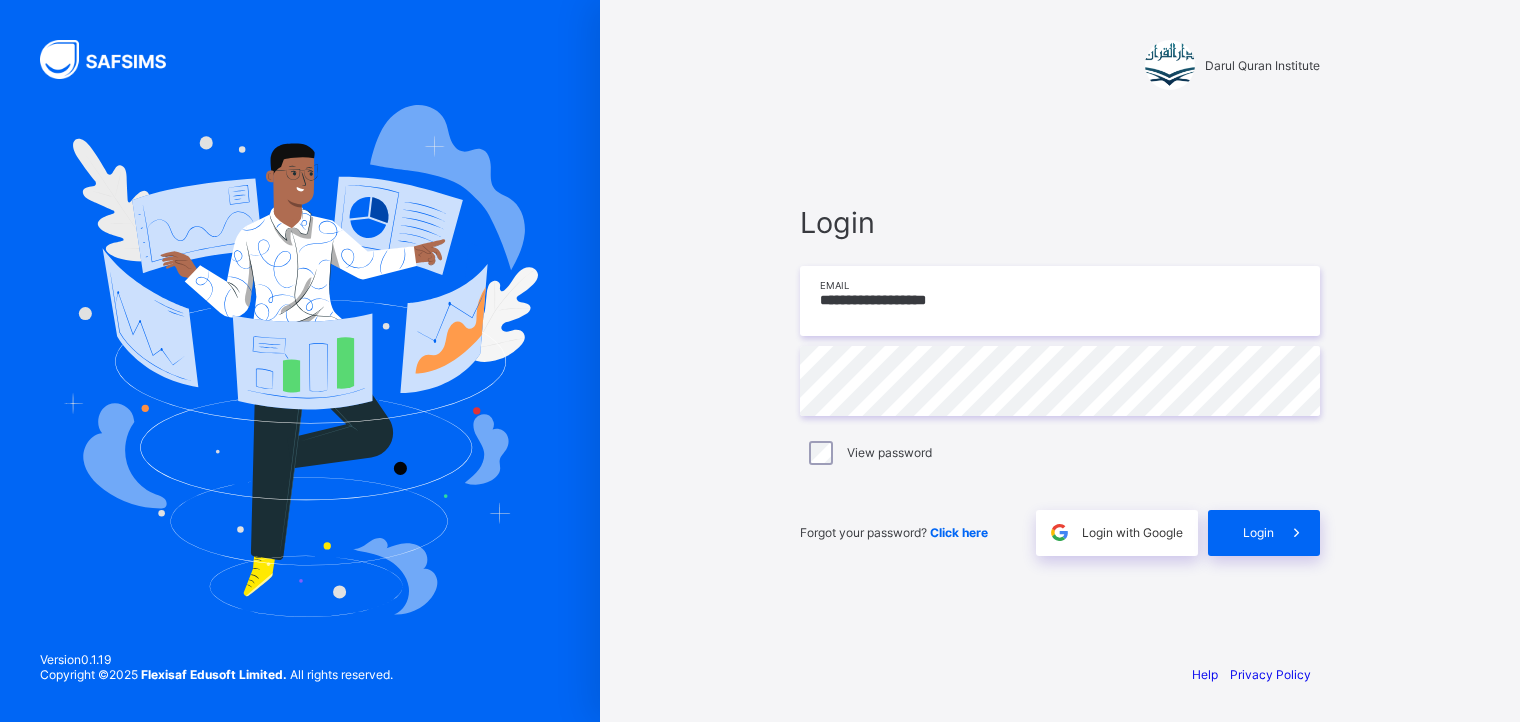 click on "**********" at bounding box center (1060, 301) 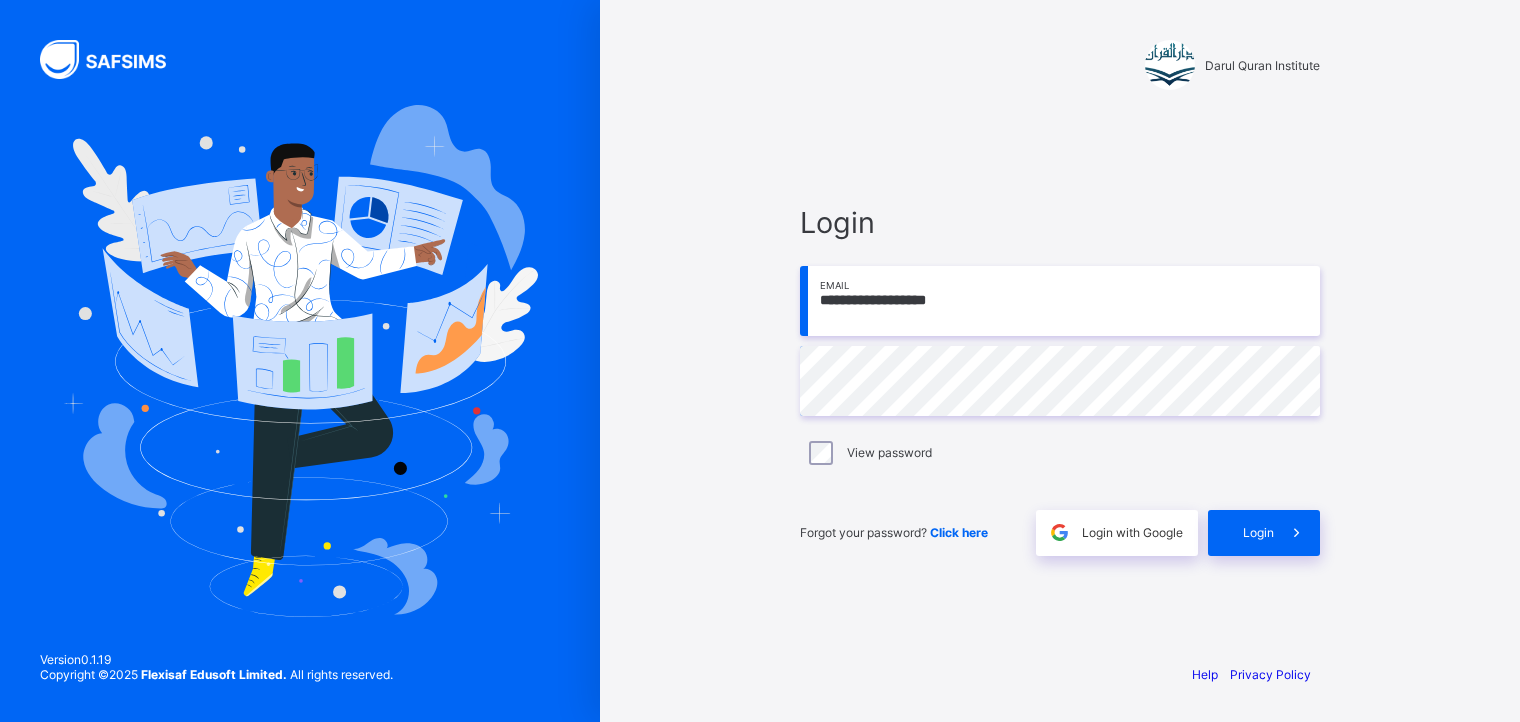 click on "**********" at bounding box center (1060, 301) 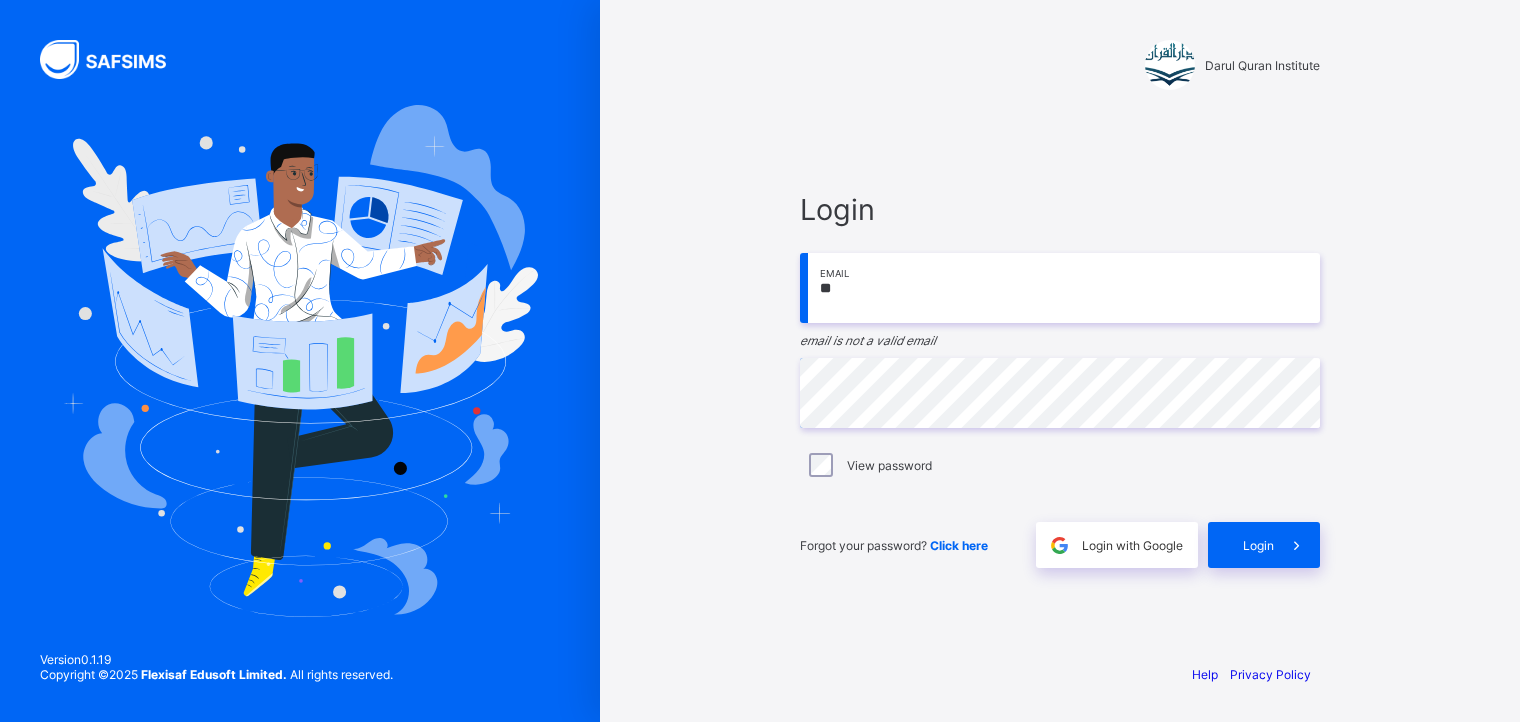 type on "*" 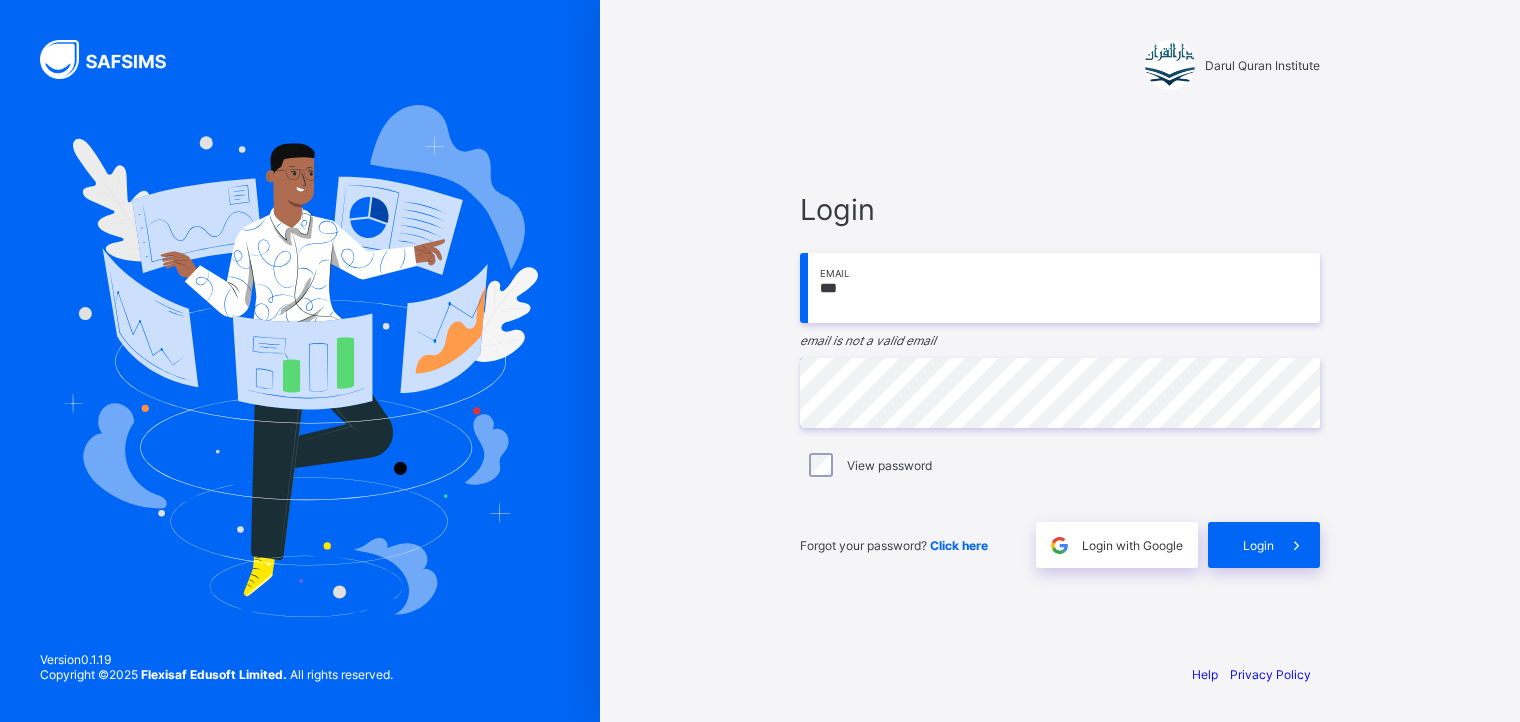 type on "**********" 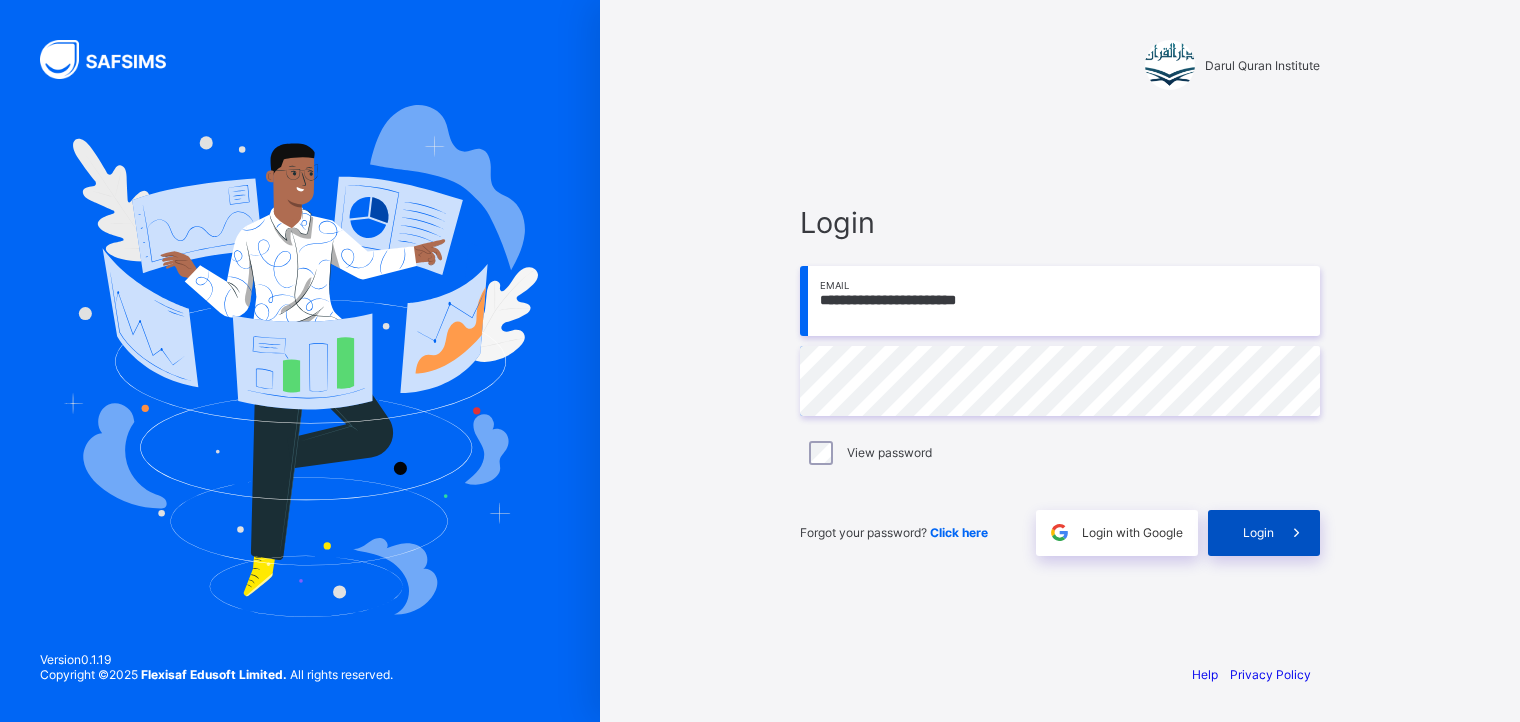 click on "Login" at bounding box center [1264, 533] 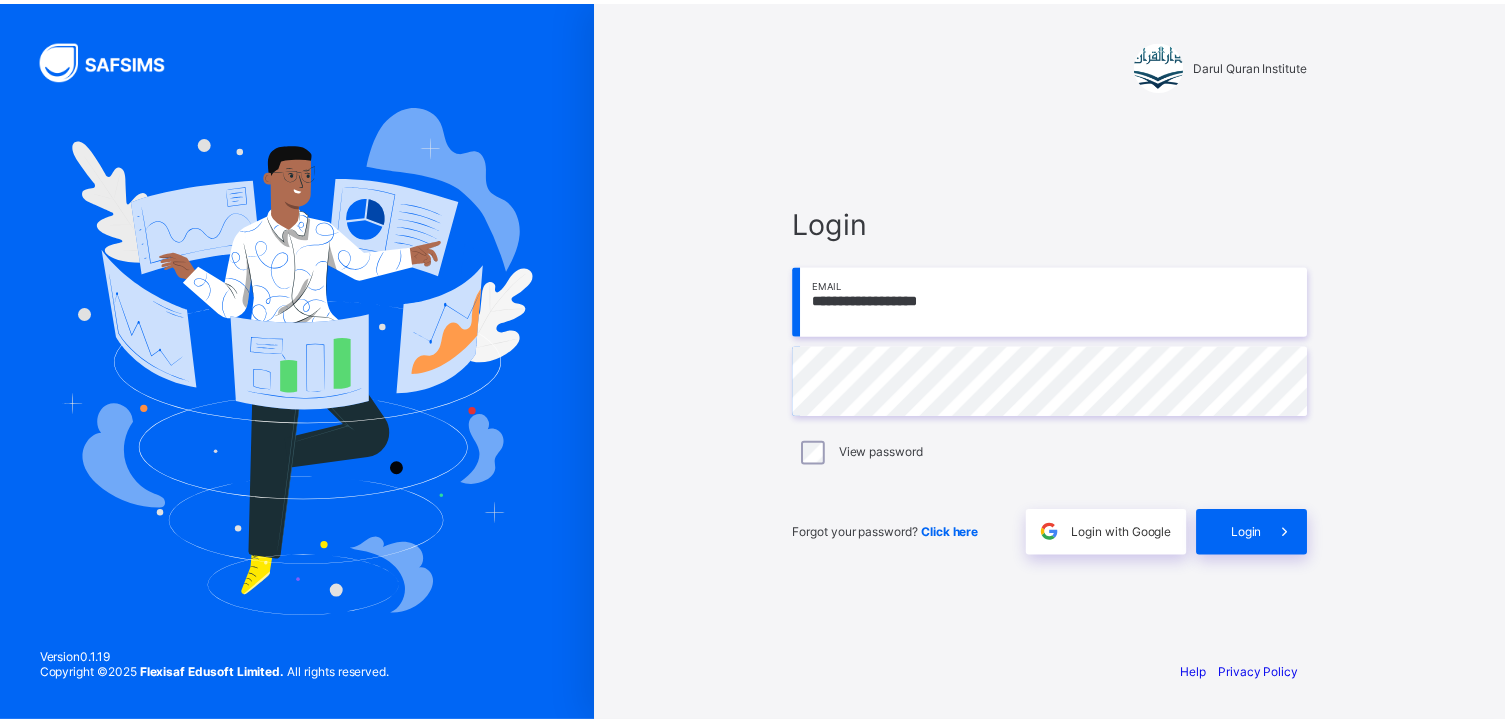 scroll, scrollTop: 0, scrollLeft: 0, axis: both 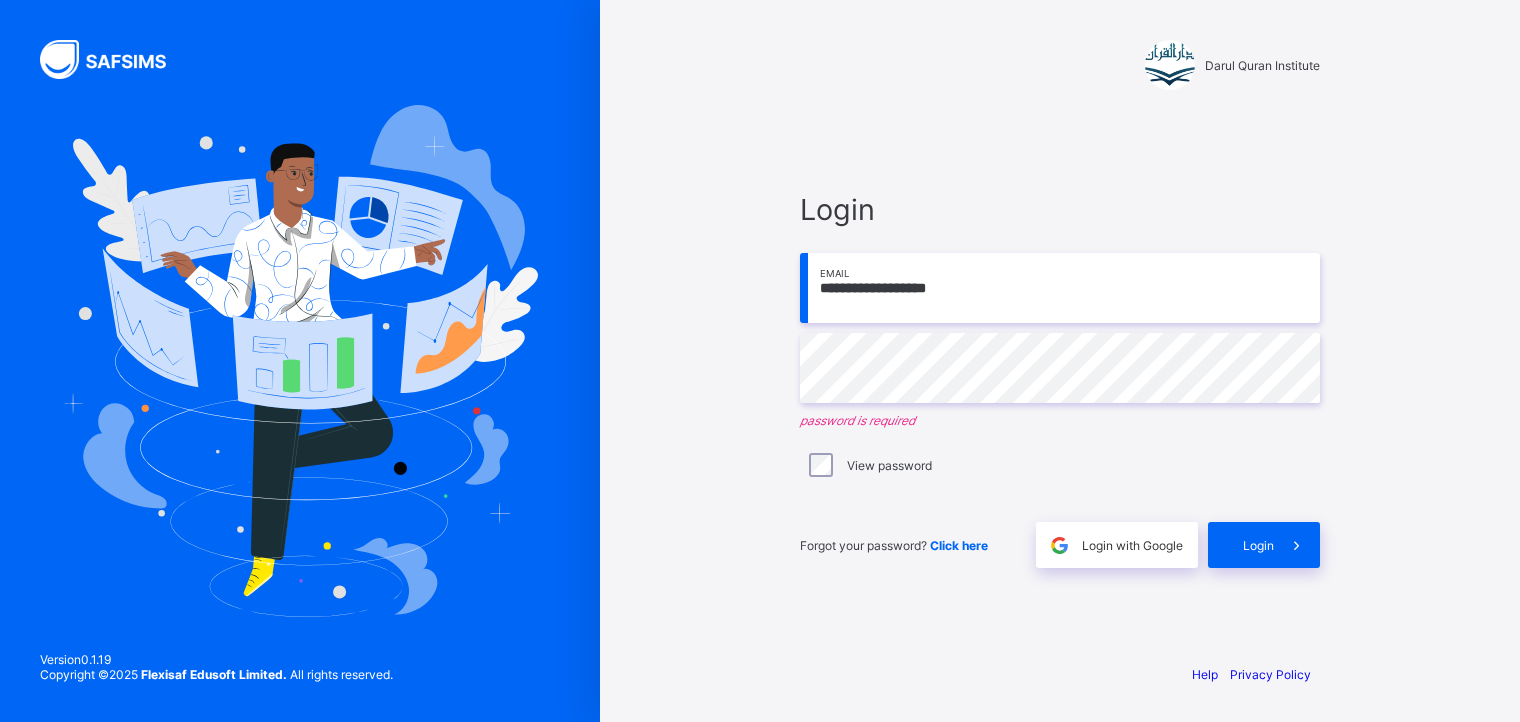 click on "**********" at bounding box center [1060, 288] 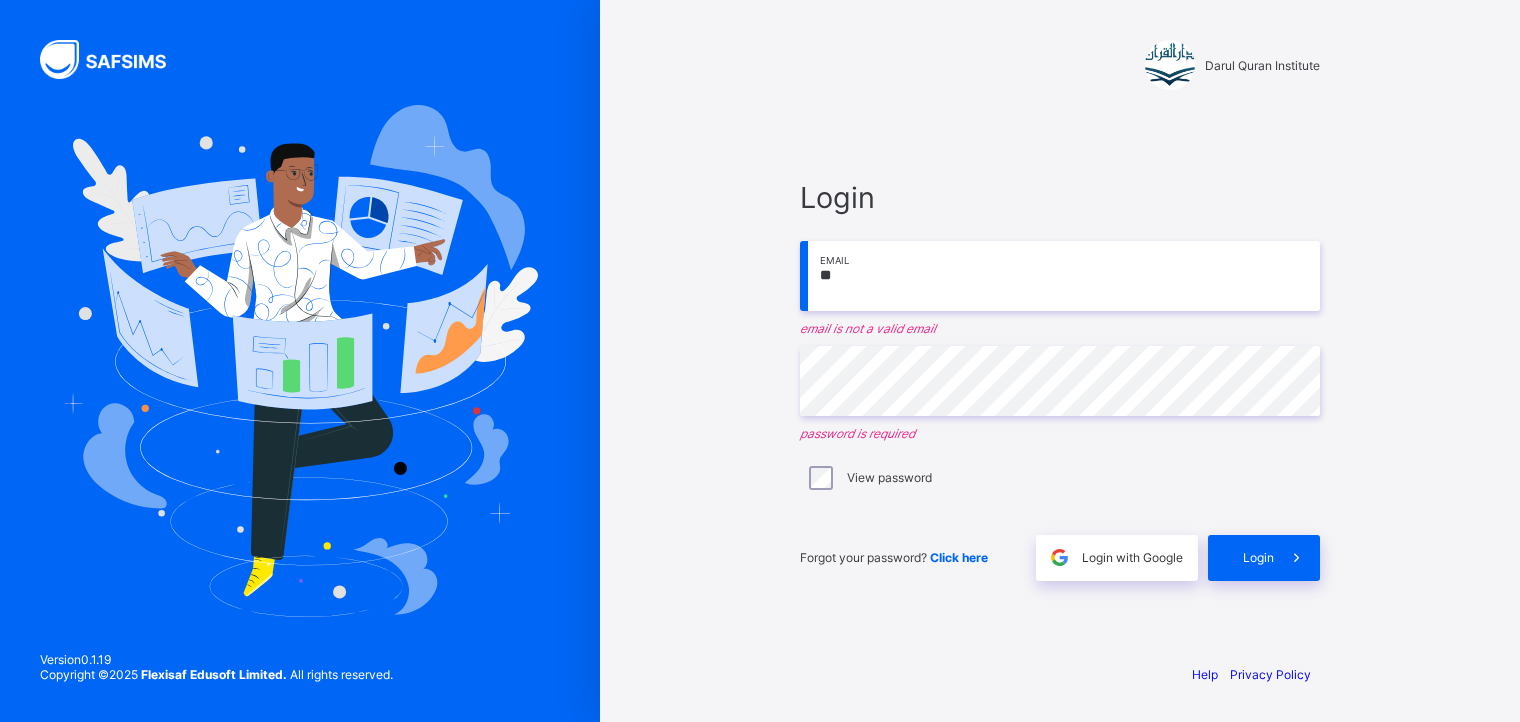 type on "*" 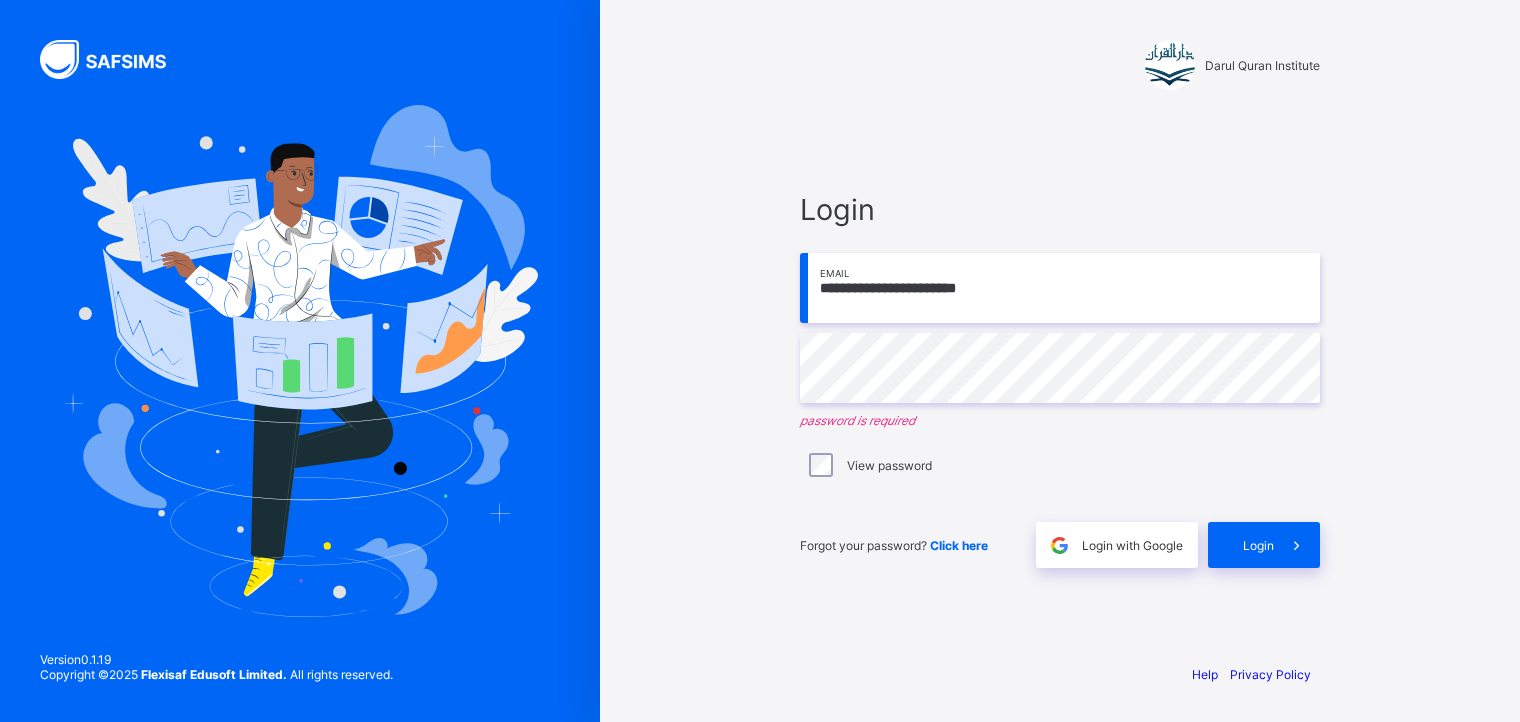 click on "**********" at bounding box center [1060, 288] 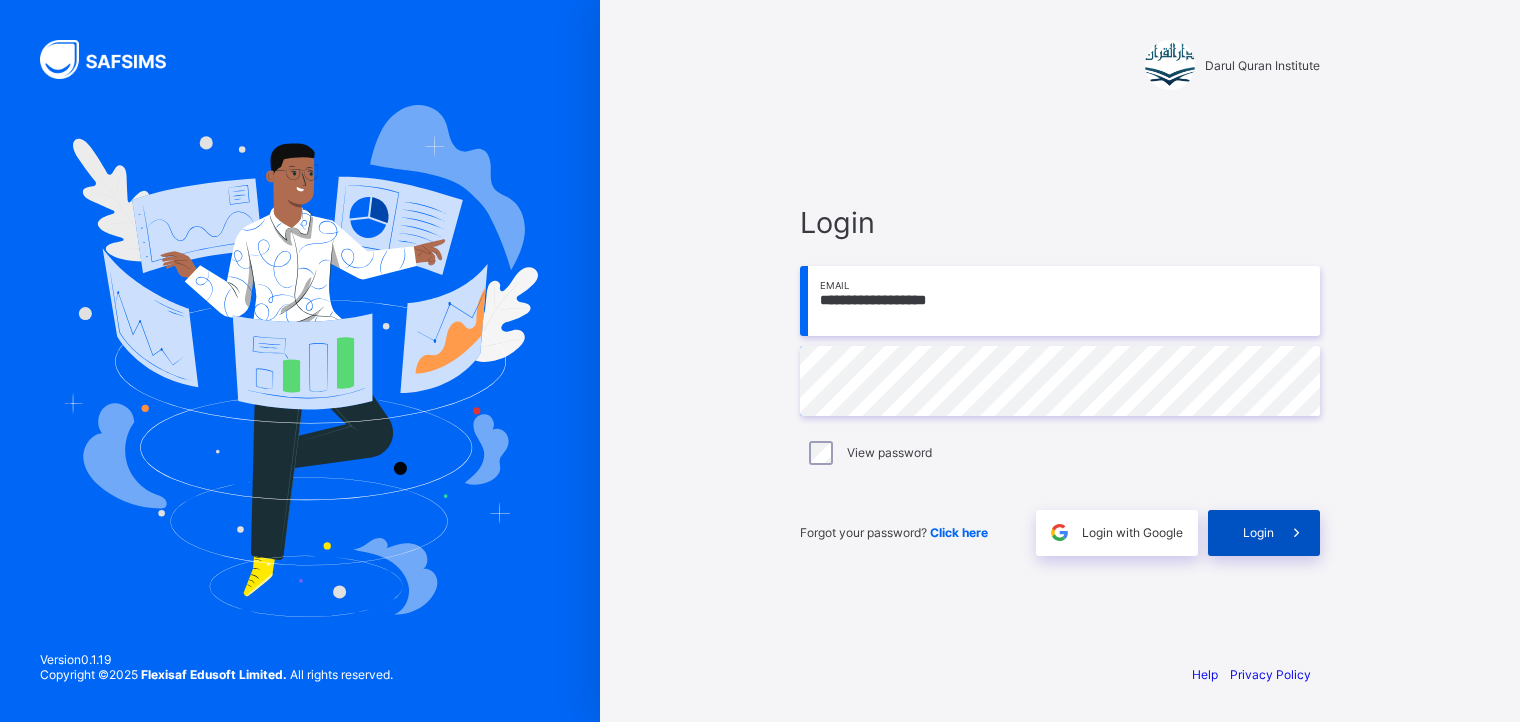 click on "Login" at bounding box center [1264, 533] 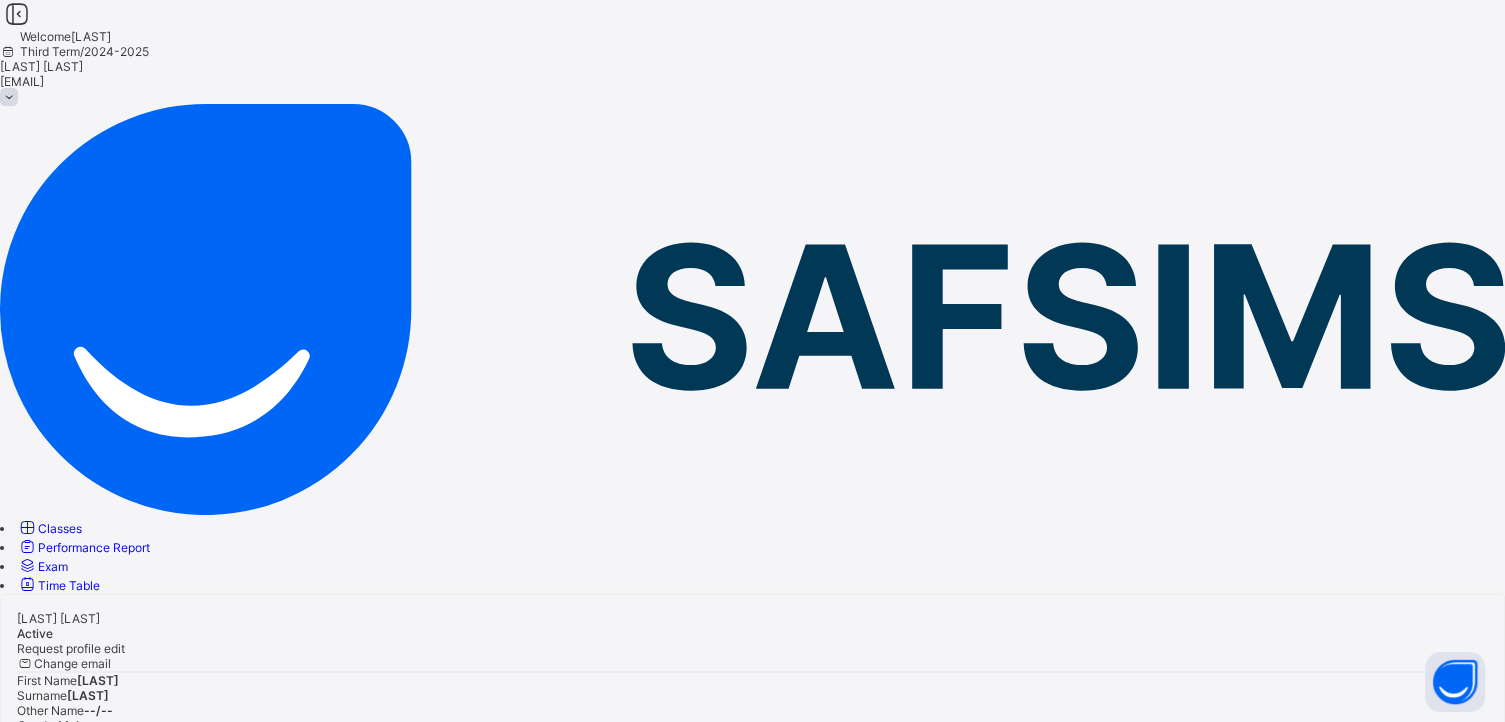 click at bounding box center (27, 527) 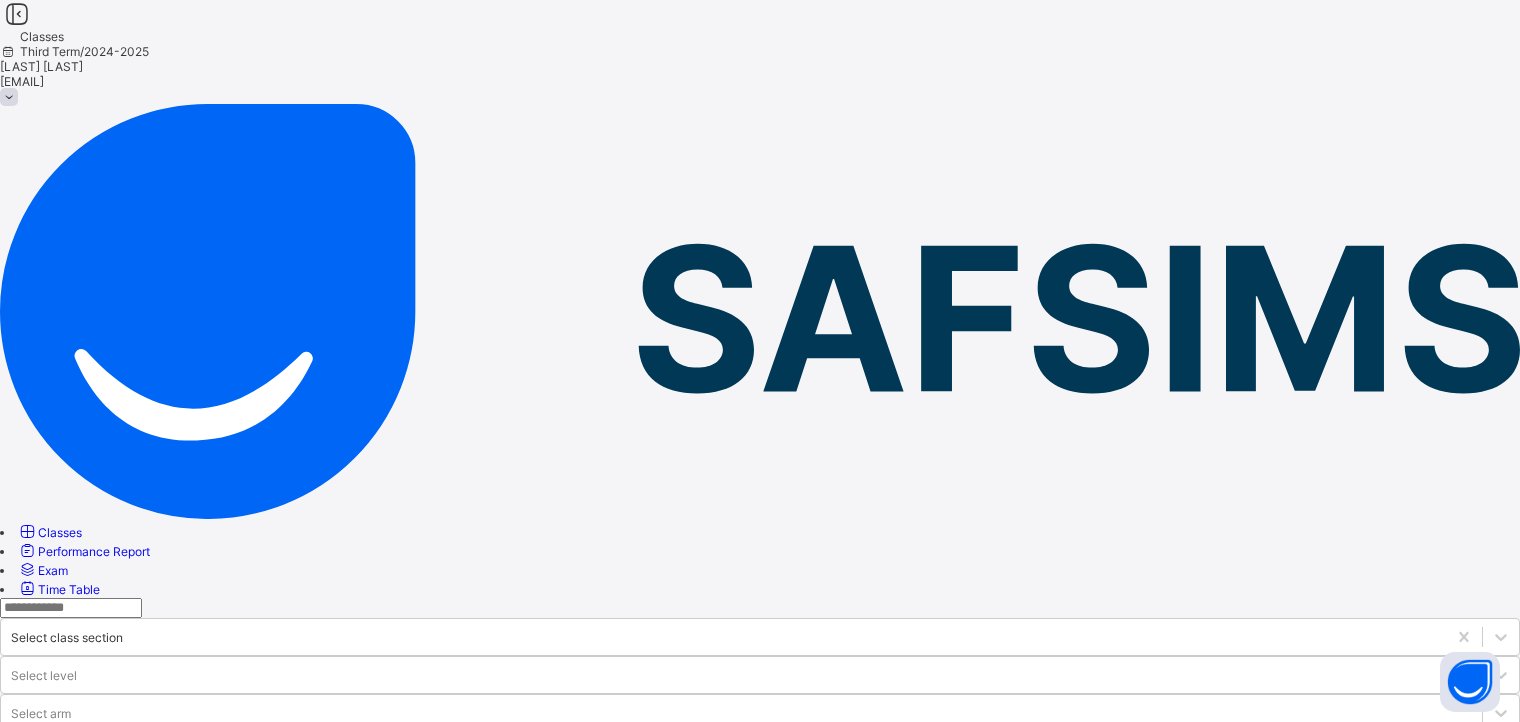 click on "FT Boys   Class 1" at bounding box center (103, 860) 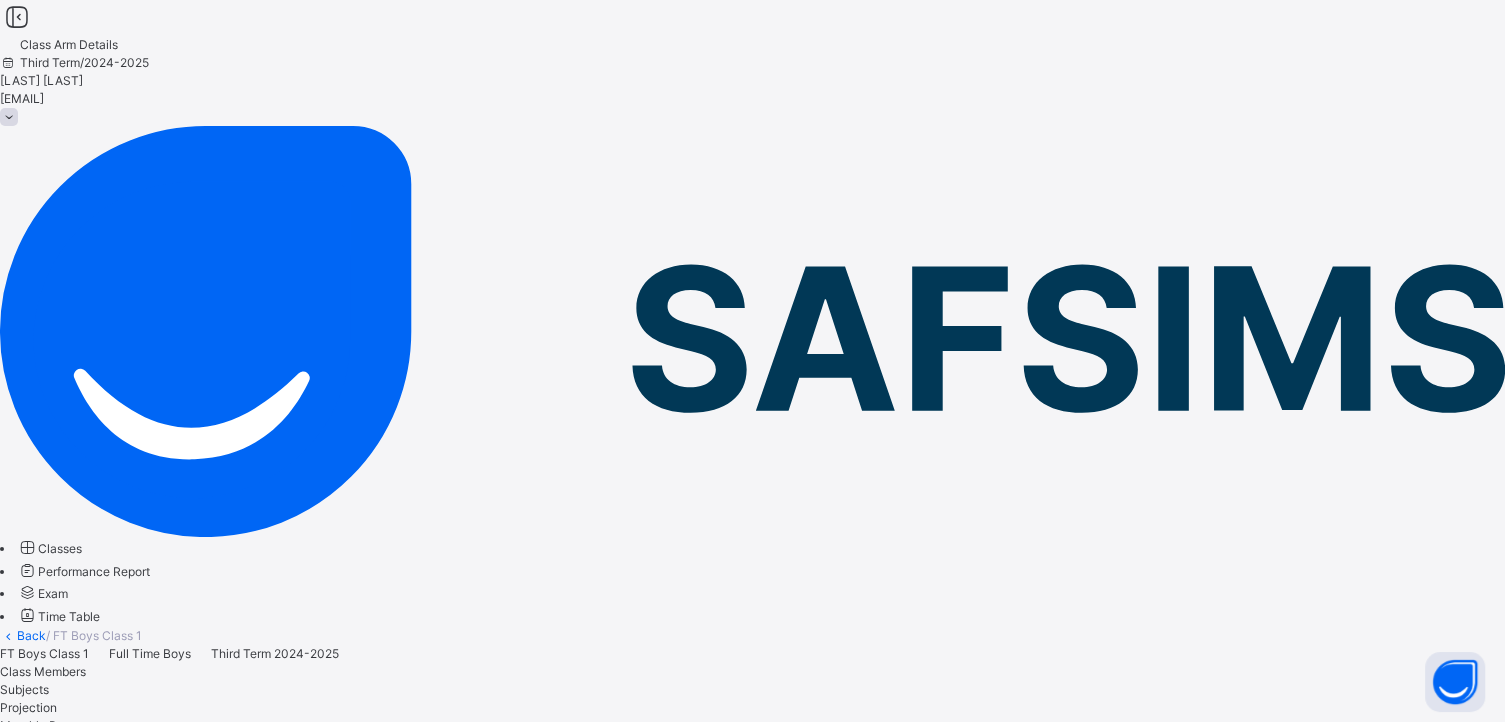 click on "Subjects" at bounding box center [24, 689] 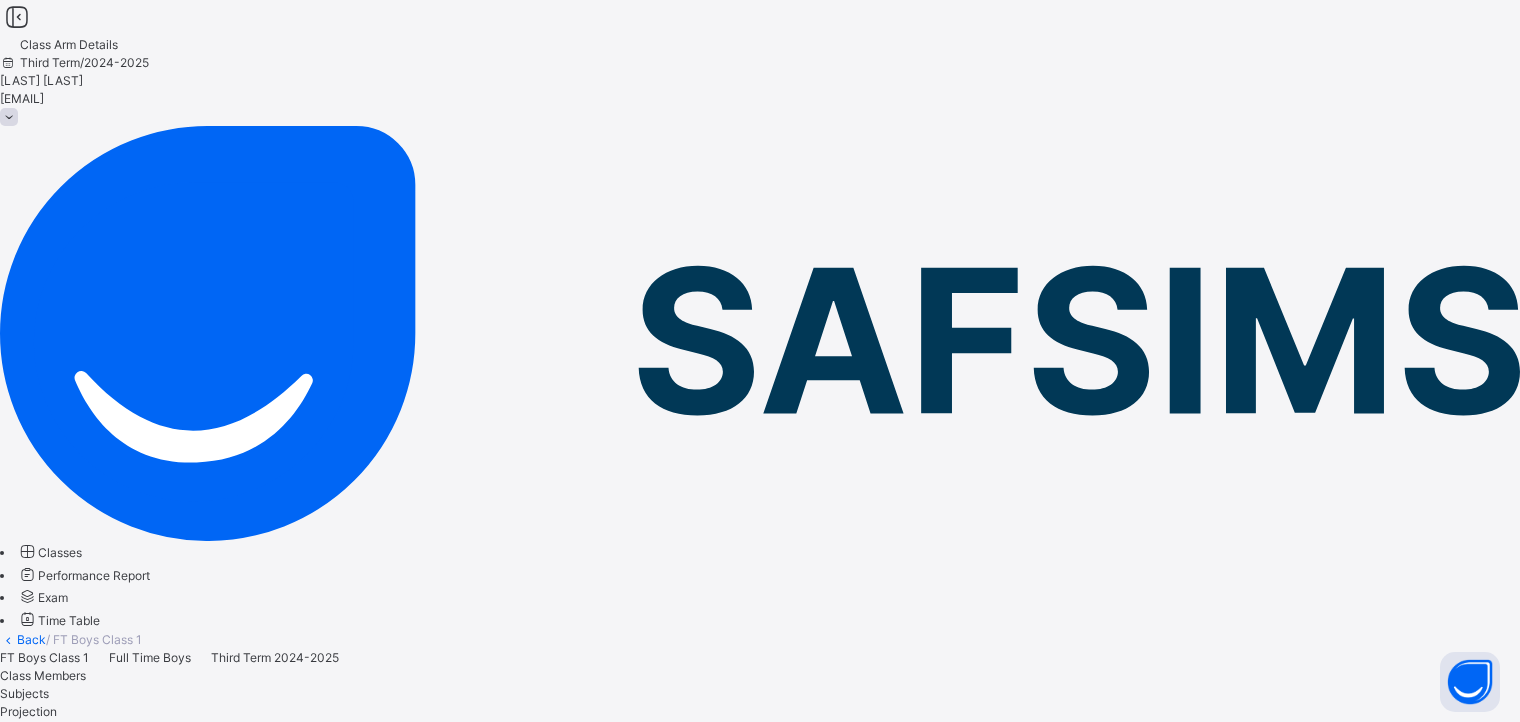 click on "Class Members" at bounding box center (760, 676) 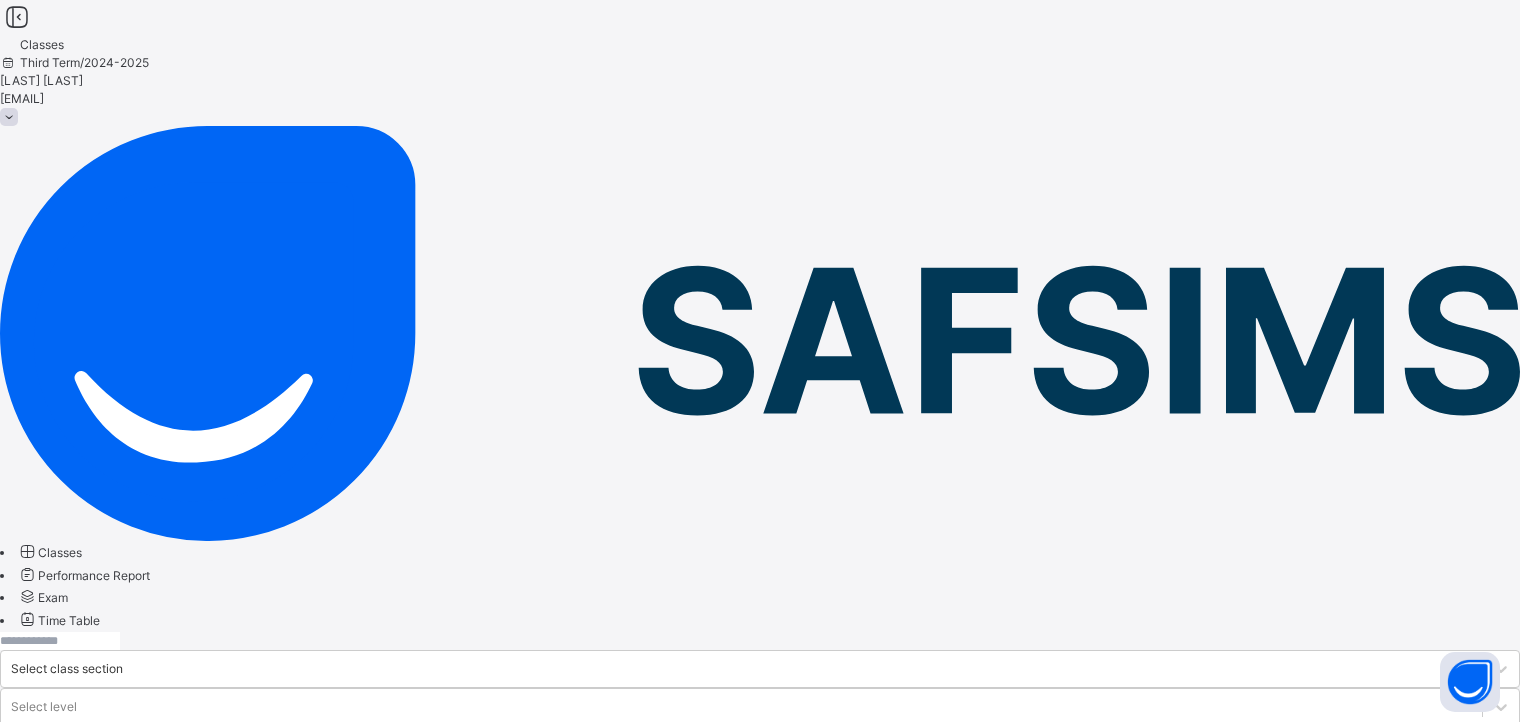 click on "FT Boys   Class 2" at bounding box center [97, 926] 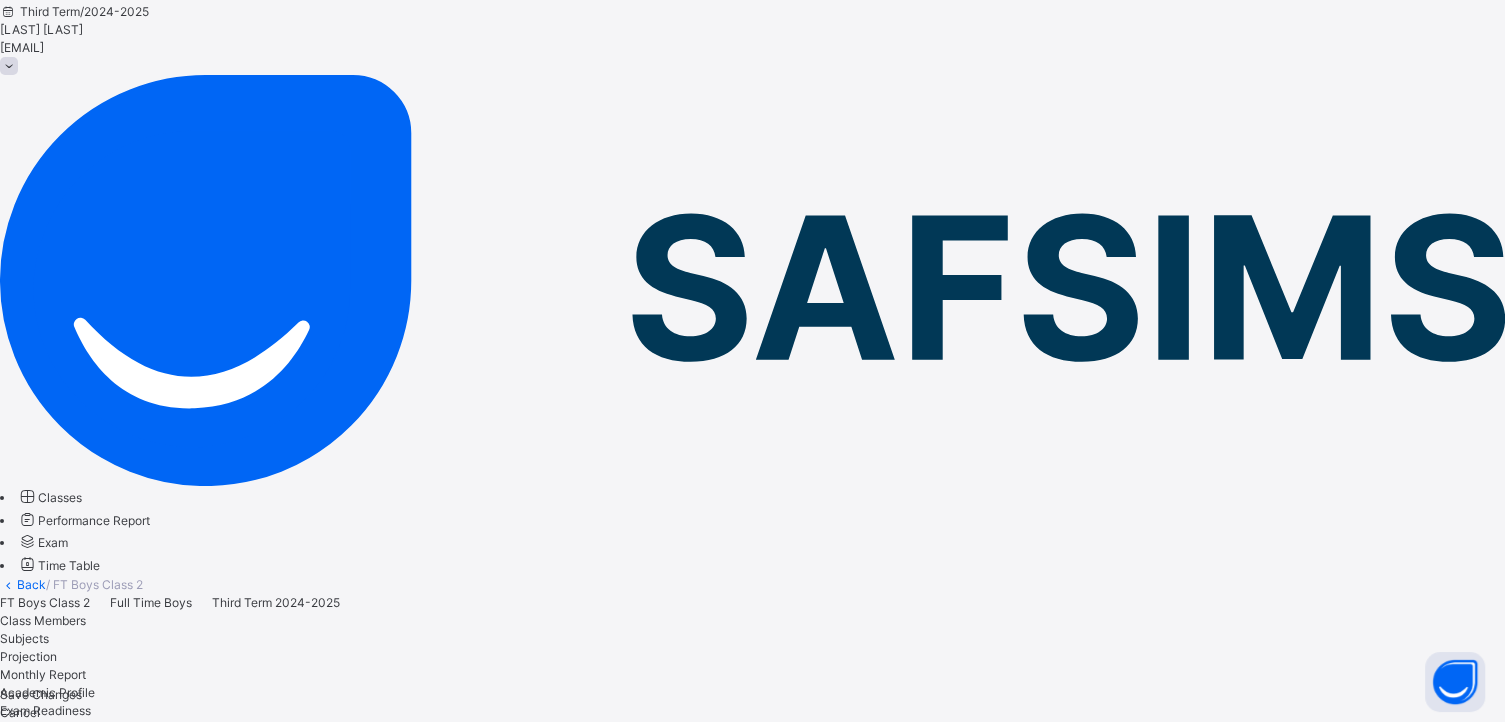 scroll, scrollTop: 0, scrollLeft: 0, axis: both 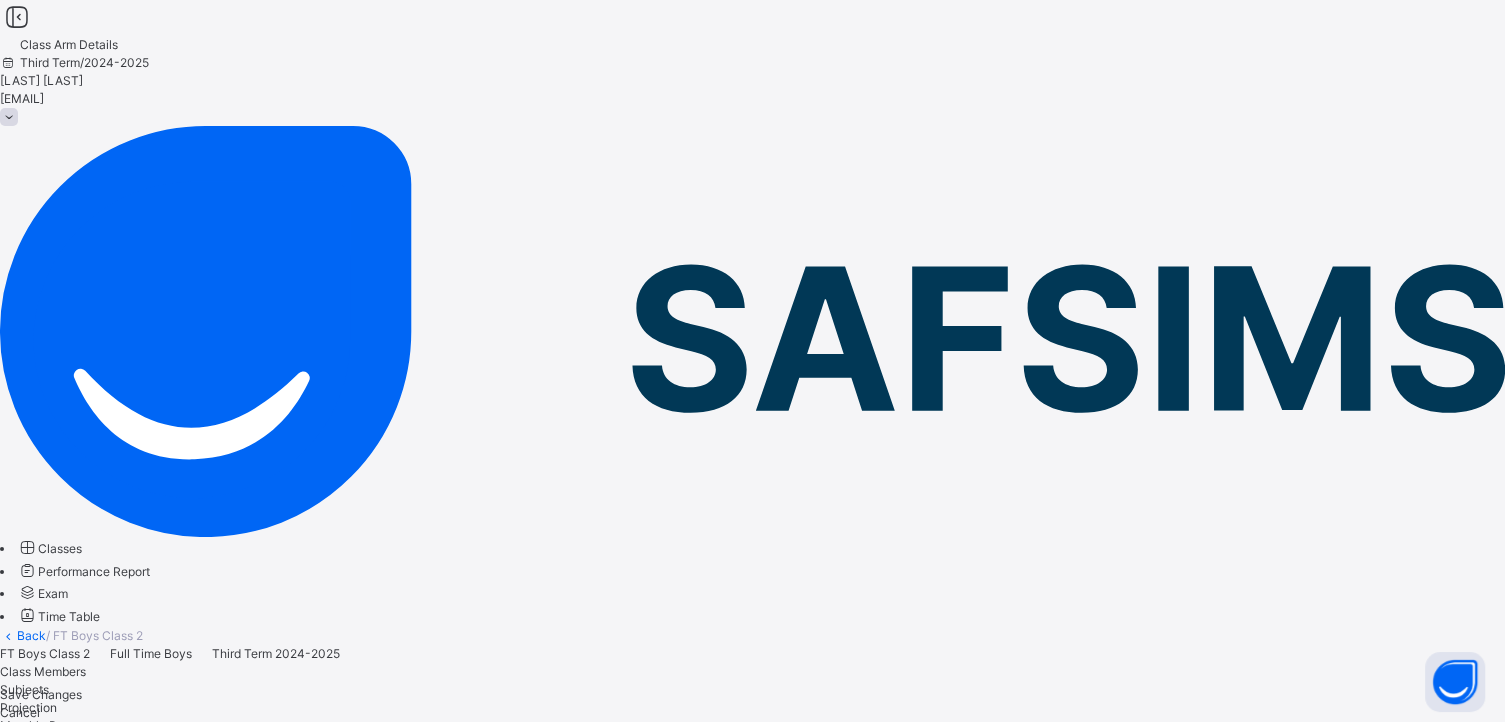 click at bounding box center [9, 117] 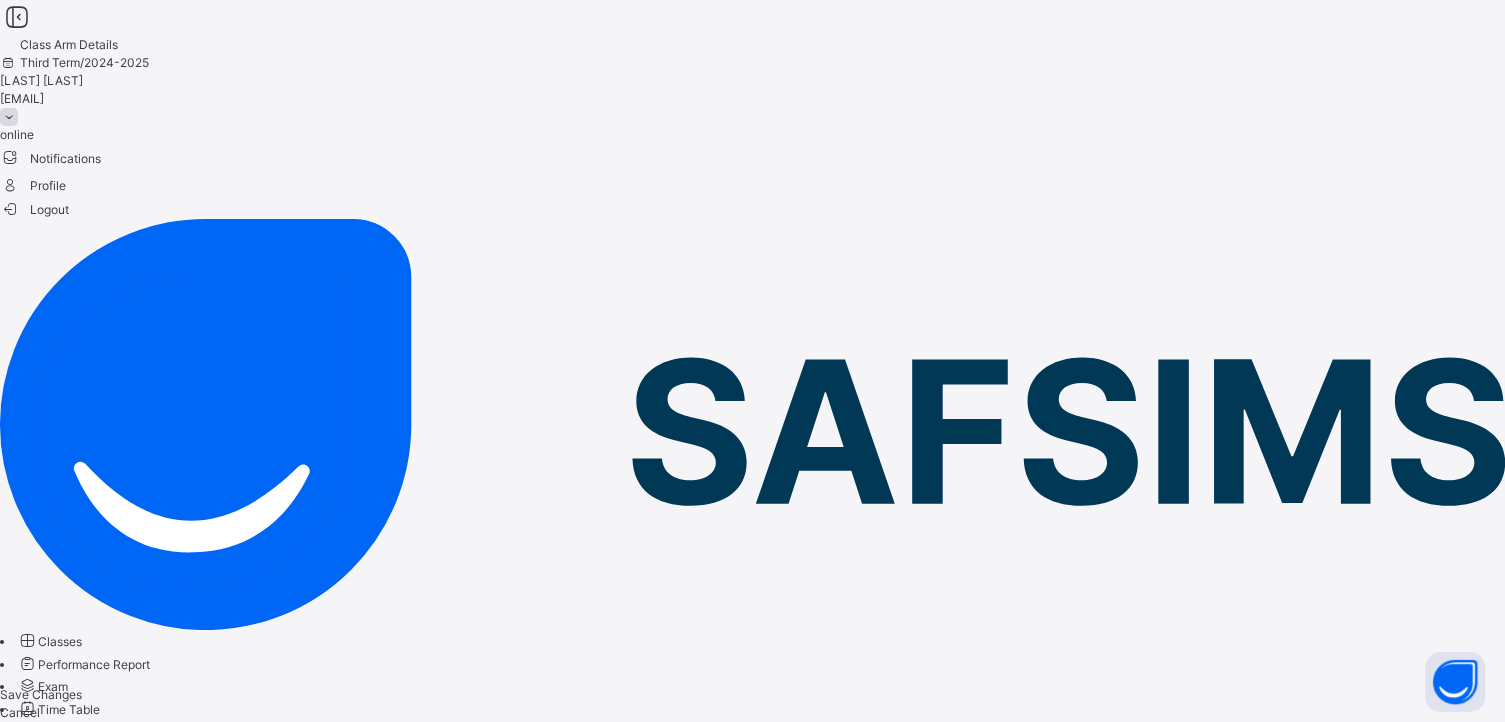click on "Logout" at bounding box center (34, 209) 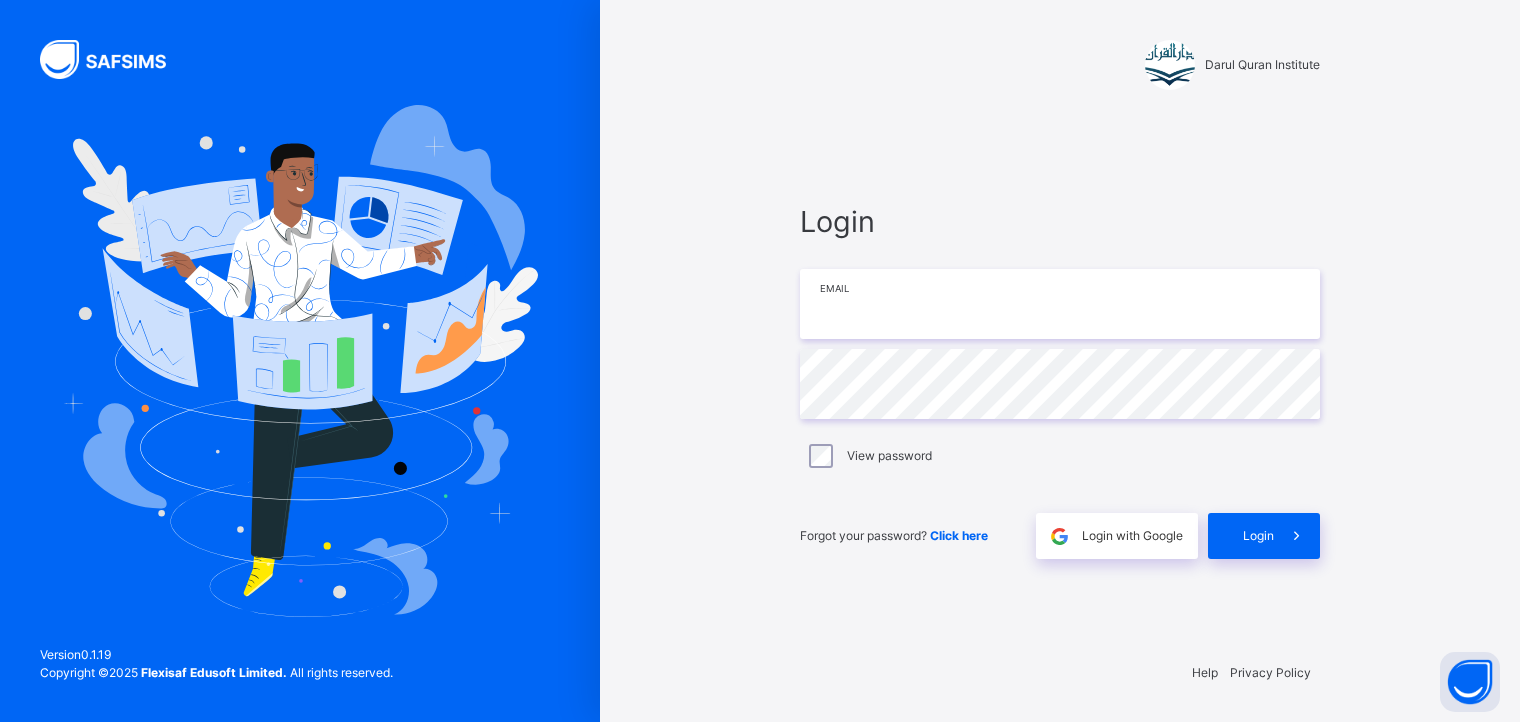 type on "**********" 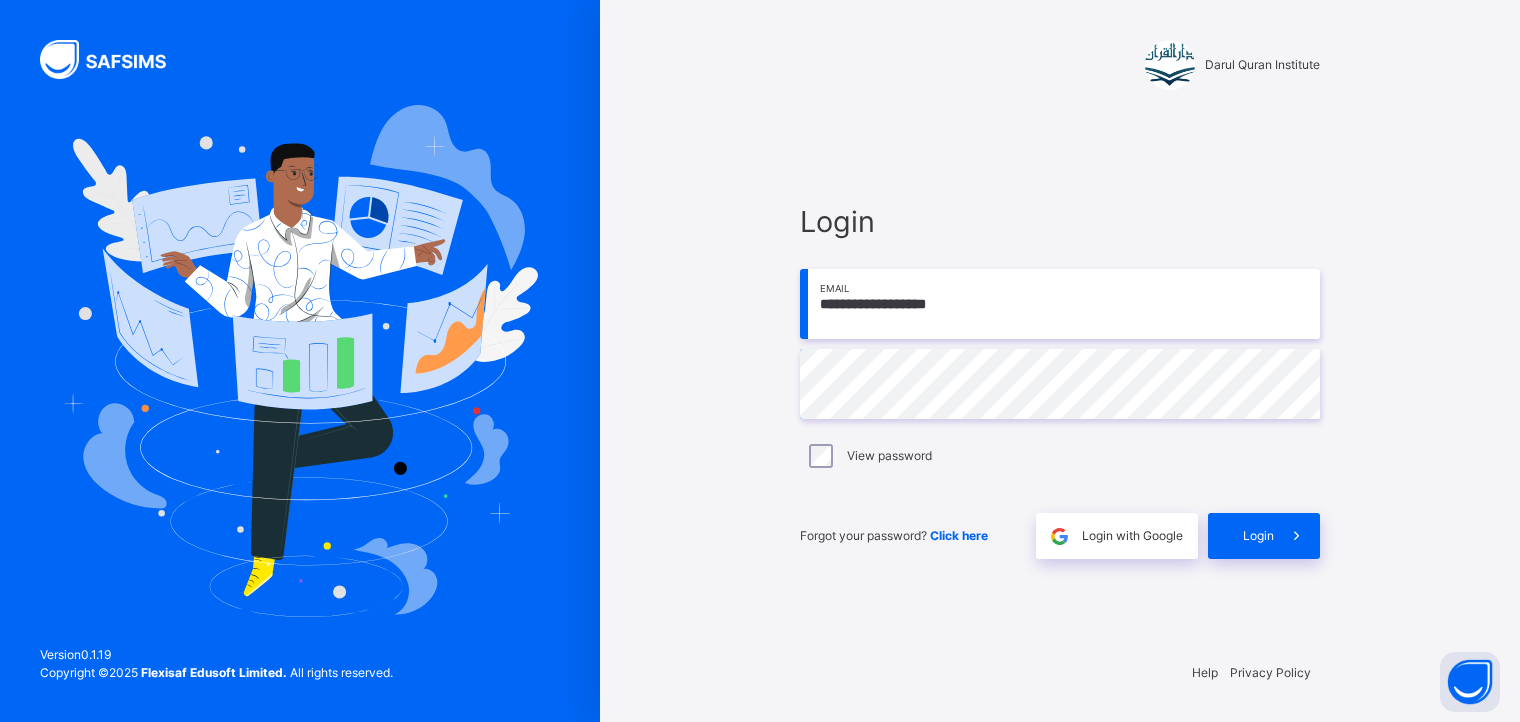 click on "**********" at bounding box center (1060, 304) 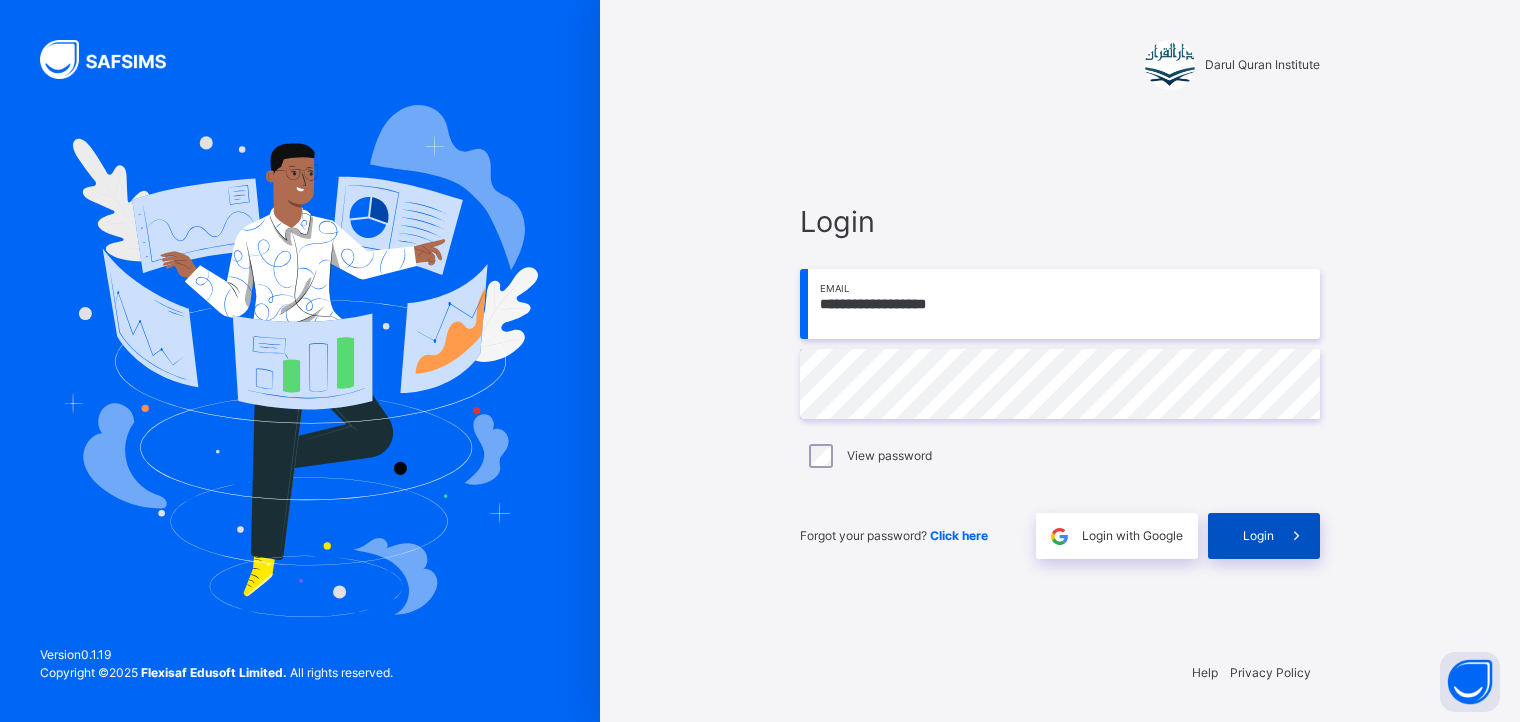 click on "Login" at bounding box center (1264, 536) 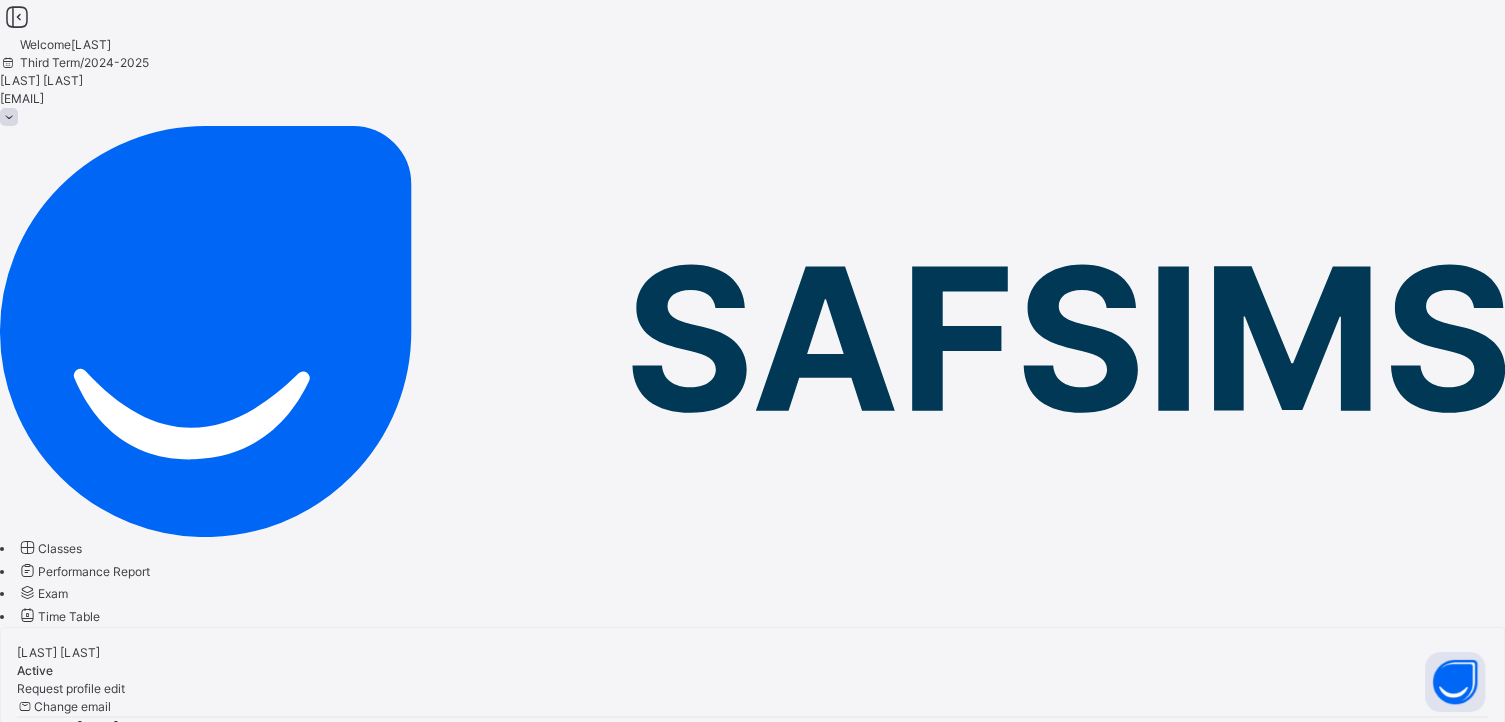 click at bounding box center (27, 547) 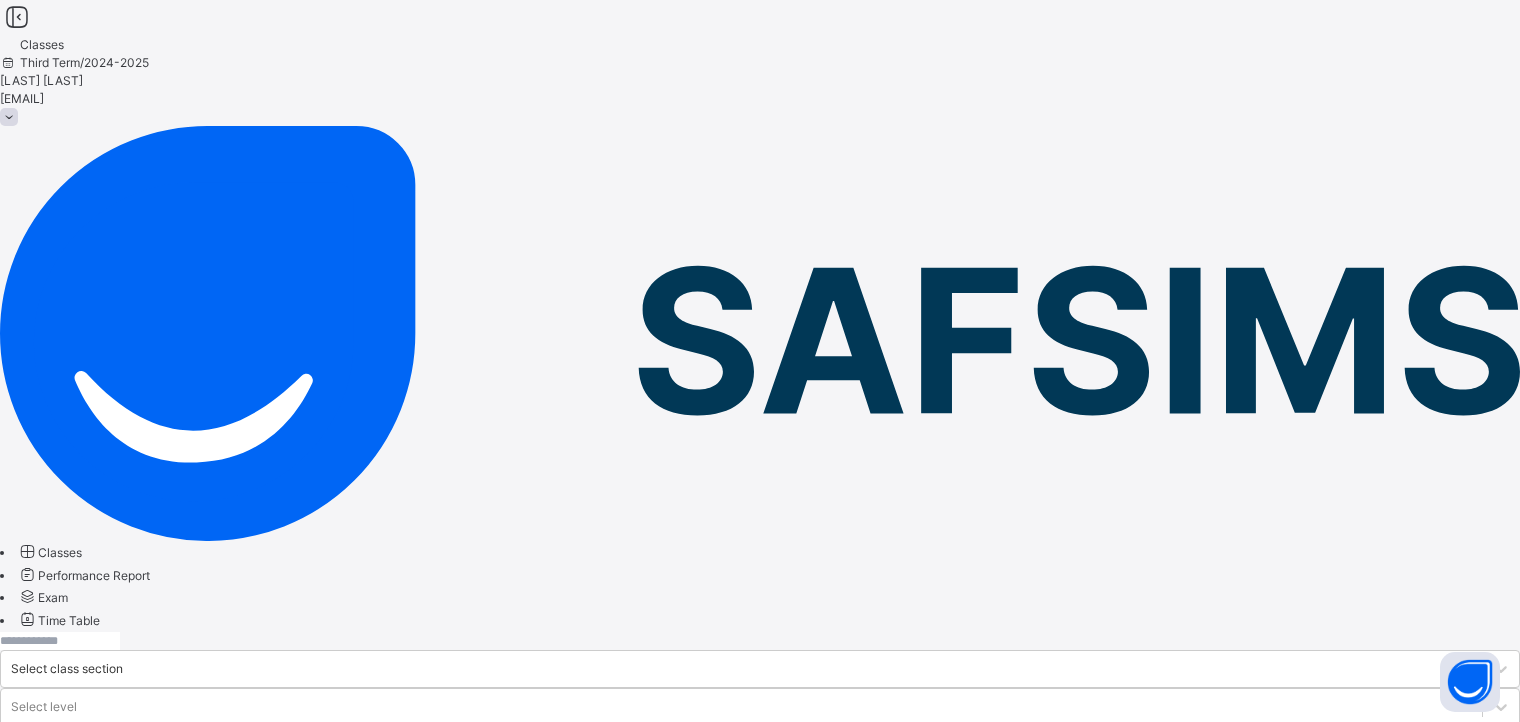 click on "[LAST]" at bounding box center (290, 926) 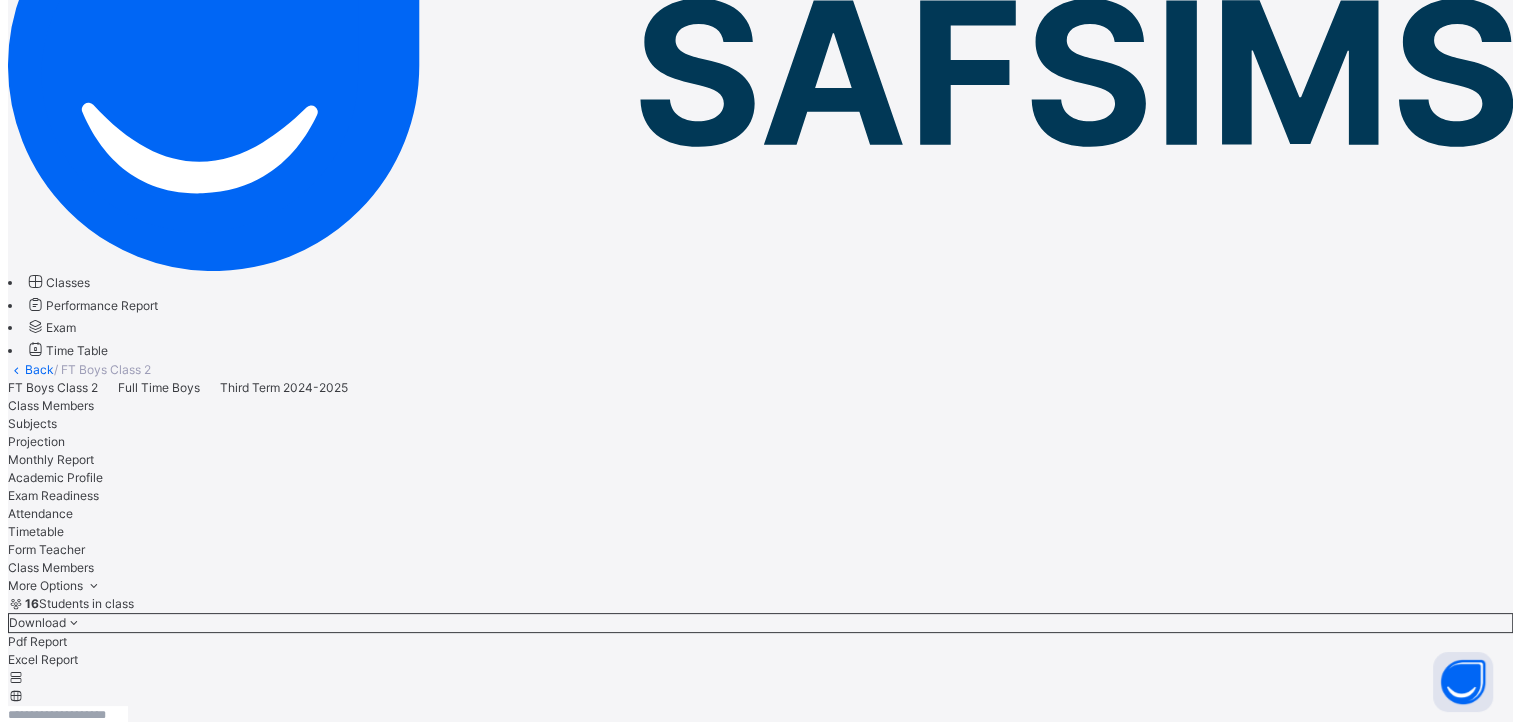 scroll, scrollTop: 267, scrollLeft: 0, axis: vertical 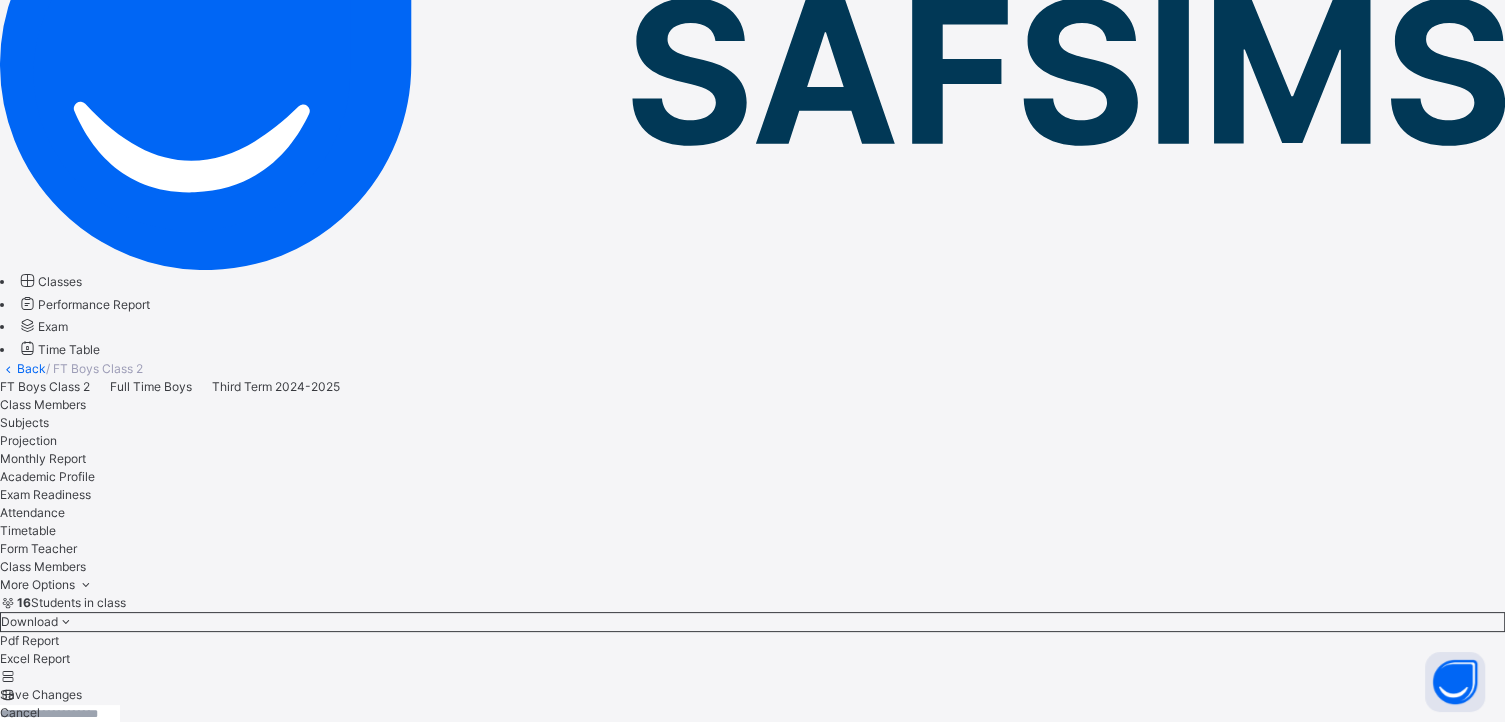 click on "Projection" at bounding box center (28, 440) 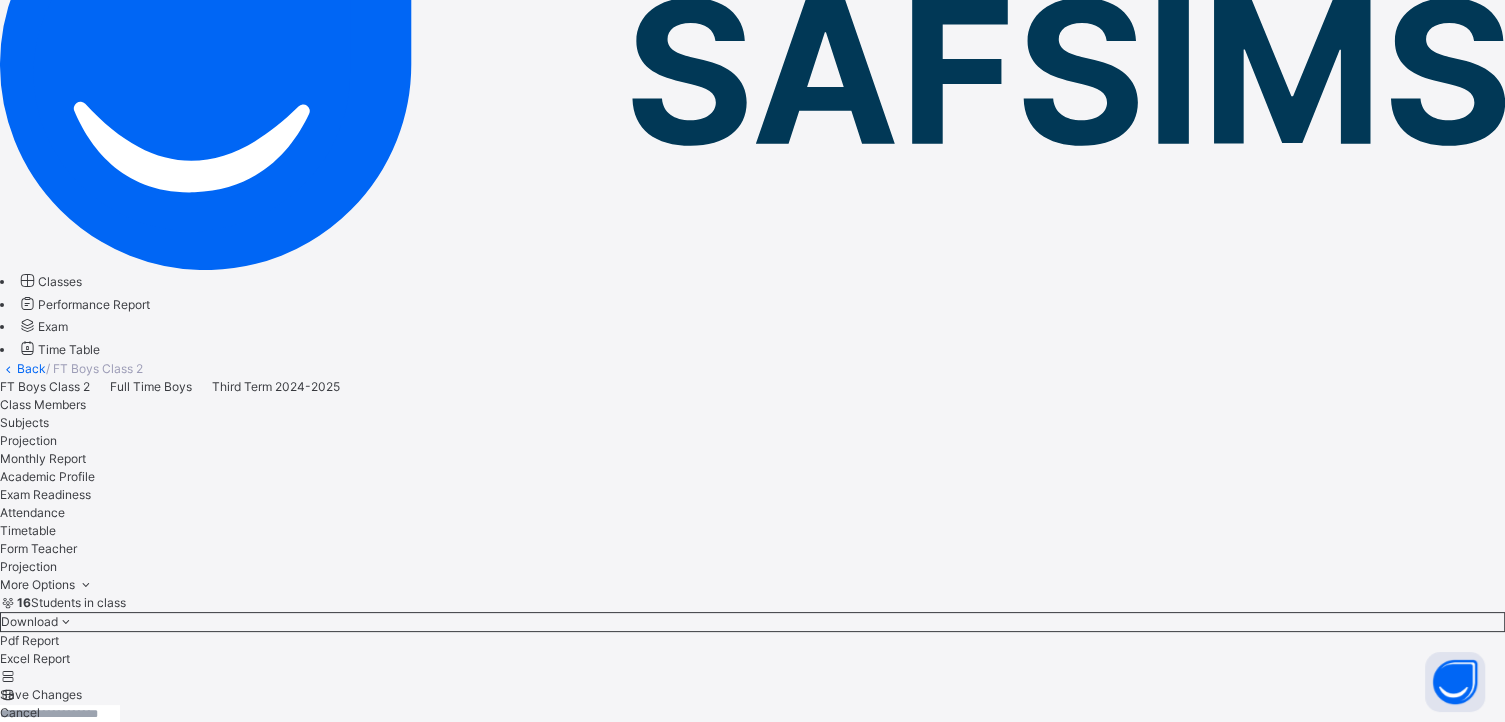 click on "View Report" at bounding box center [752, 2532] 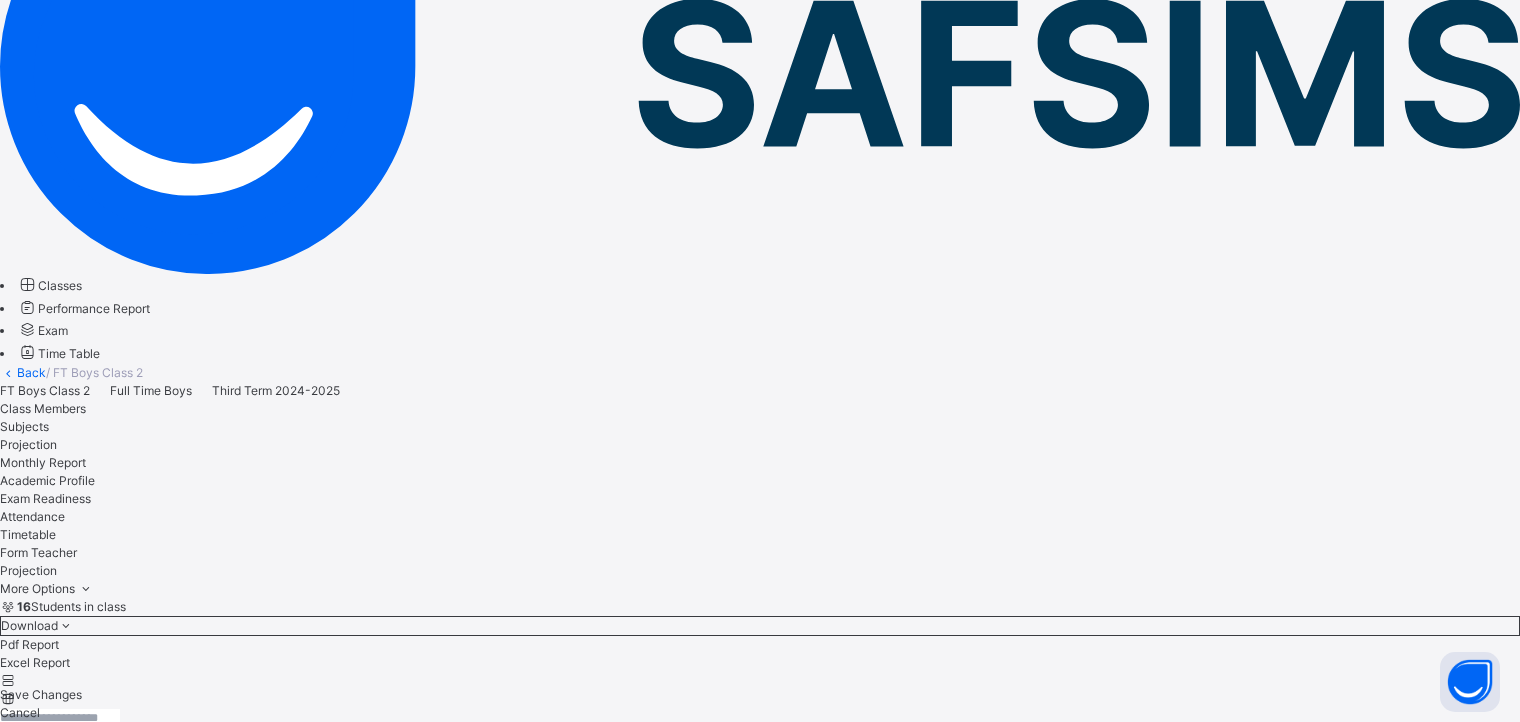 scroll, scrollTop: 380, scrollLeft: 0, axis: vertical 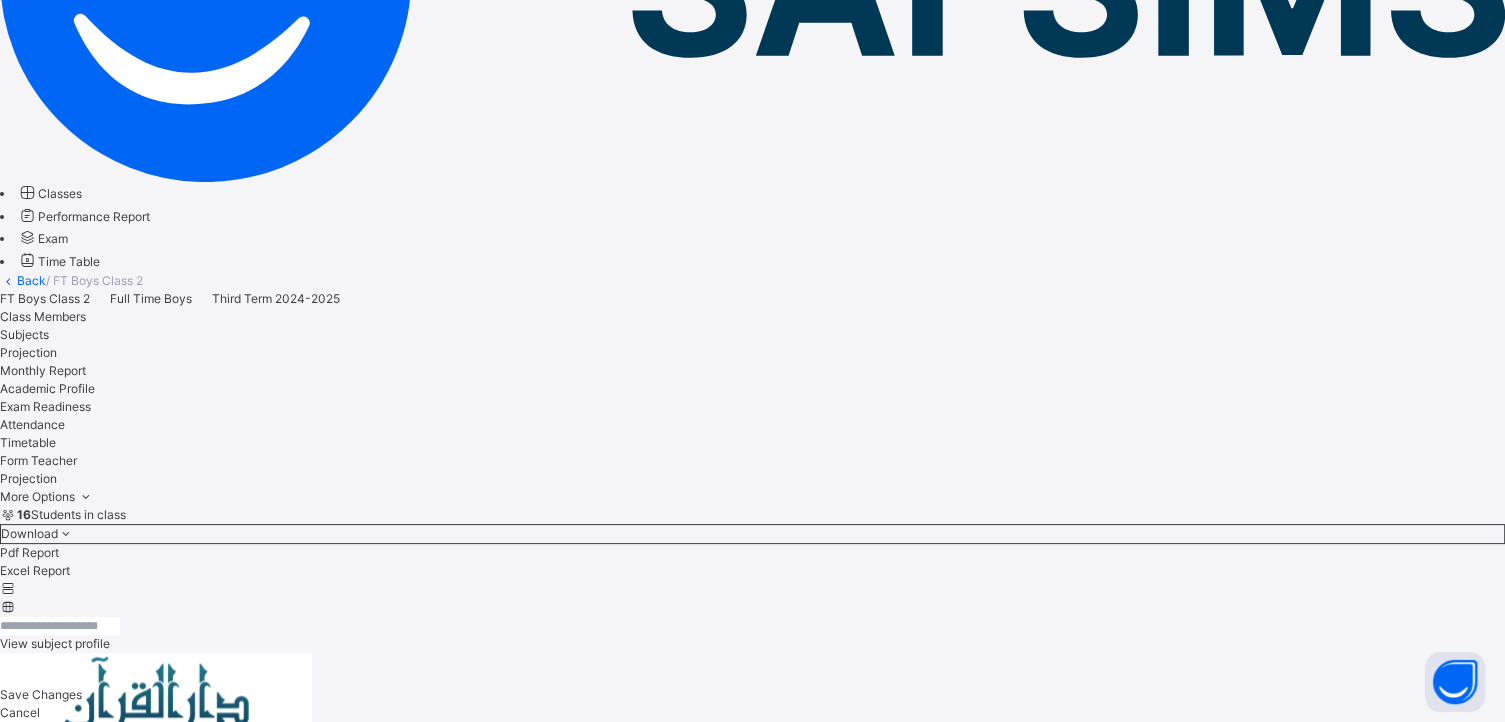 click at bounding box center (752, 2552) 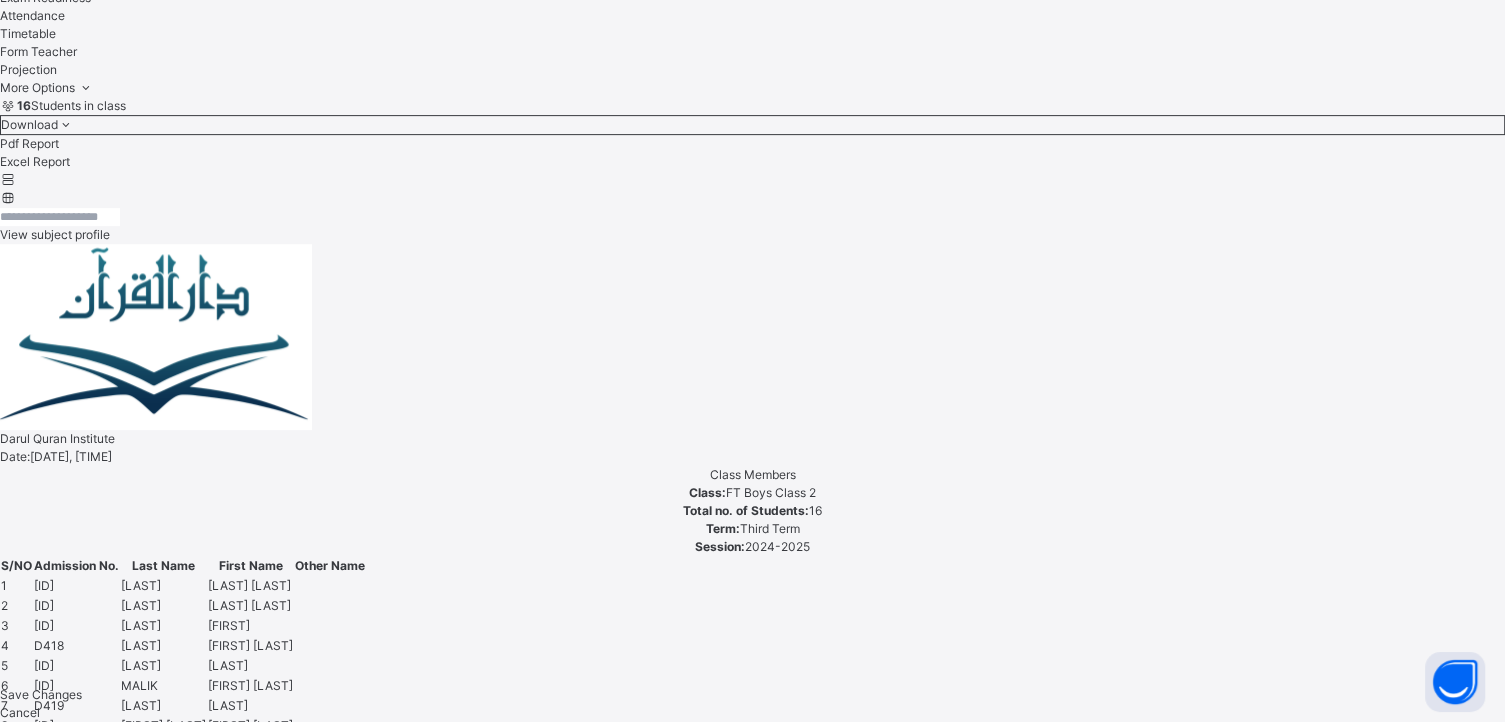 scroll, scrollTop: 780, scrollLeft: 0, axis: vertical 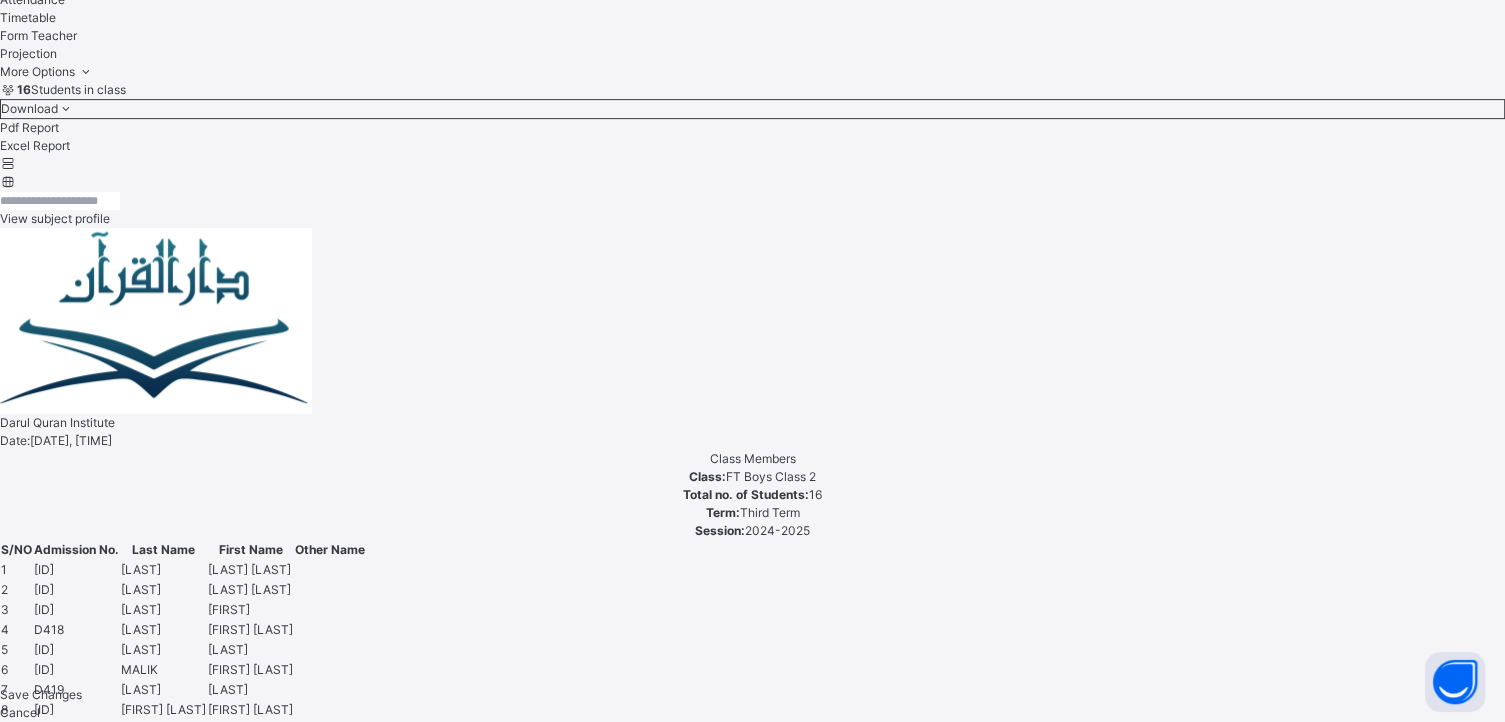 click on "0 Page" at bounding box center (31, 3077) 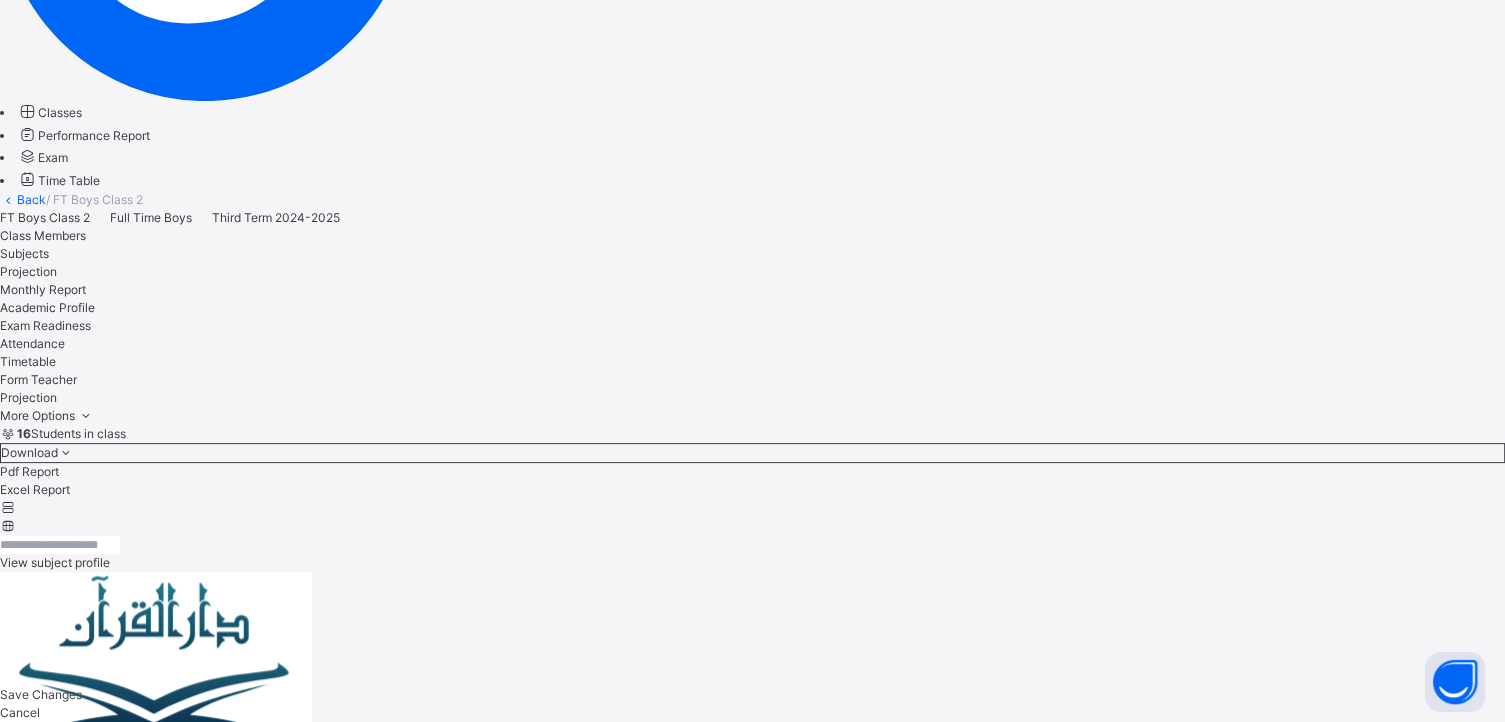 scroll, scrollTop: 432, scrollLeft: 0, axis: vertical 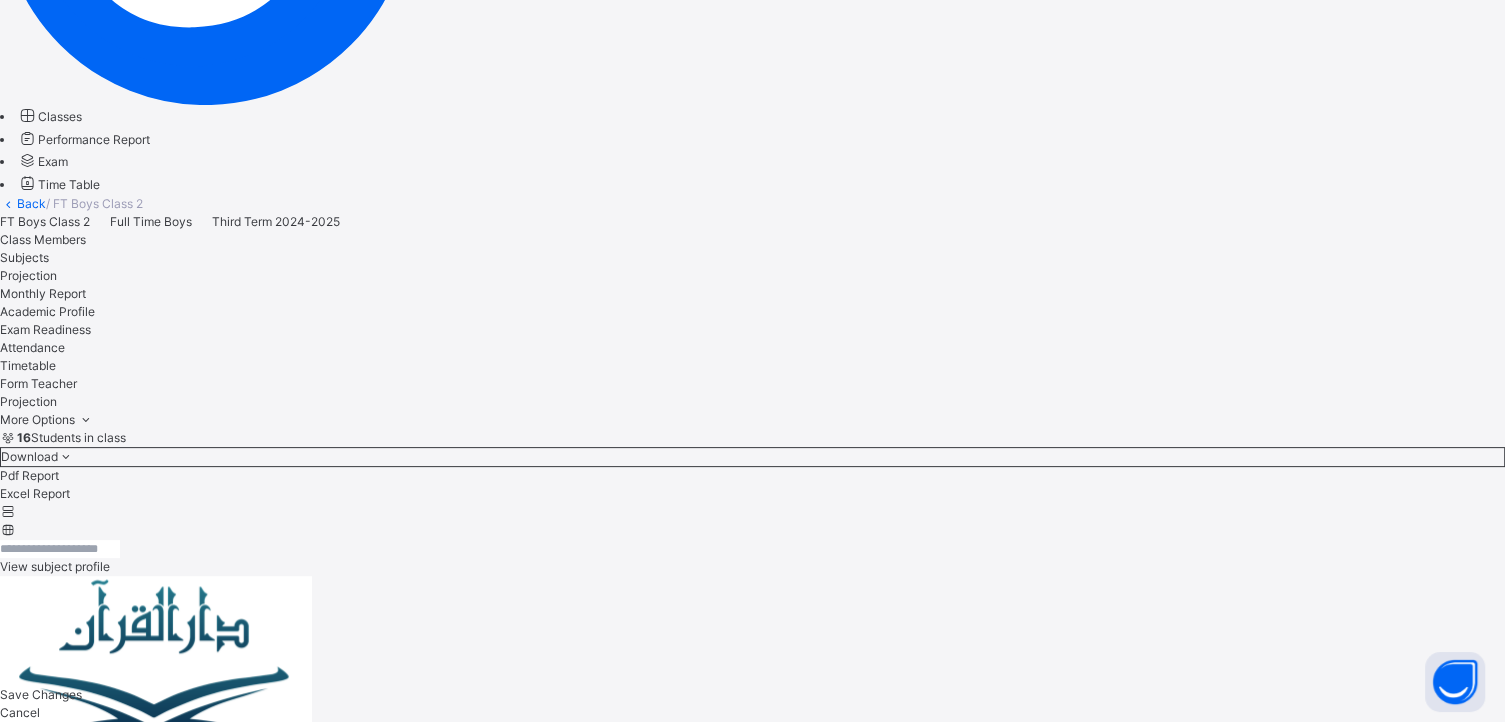 click on "View Report" at bounding box center [34, 2366] 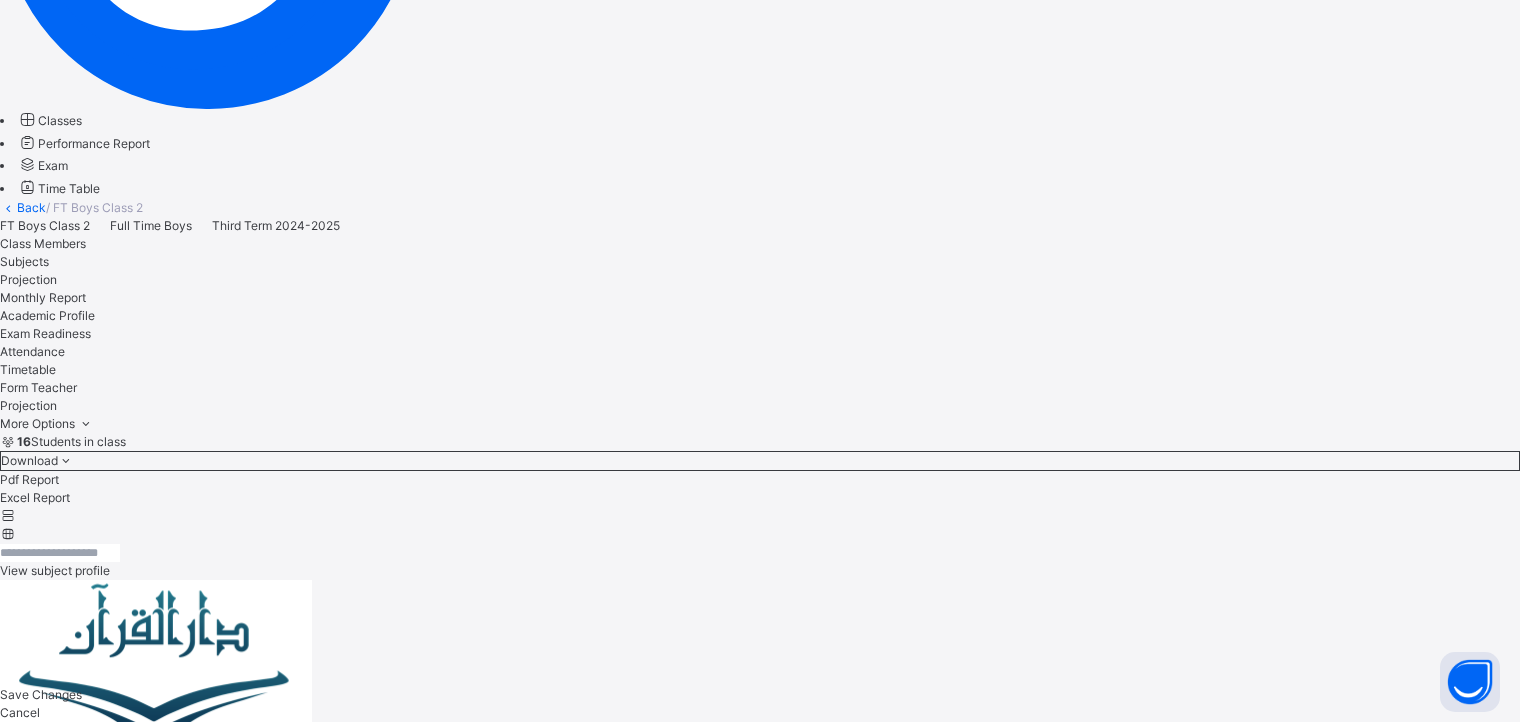 click on "×" at bounding box center (760, 20962) 